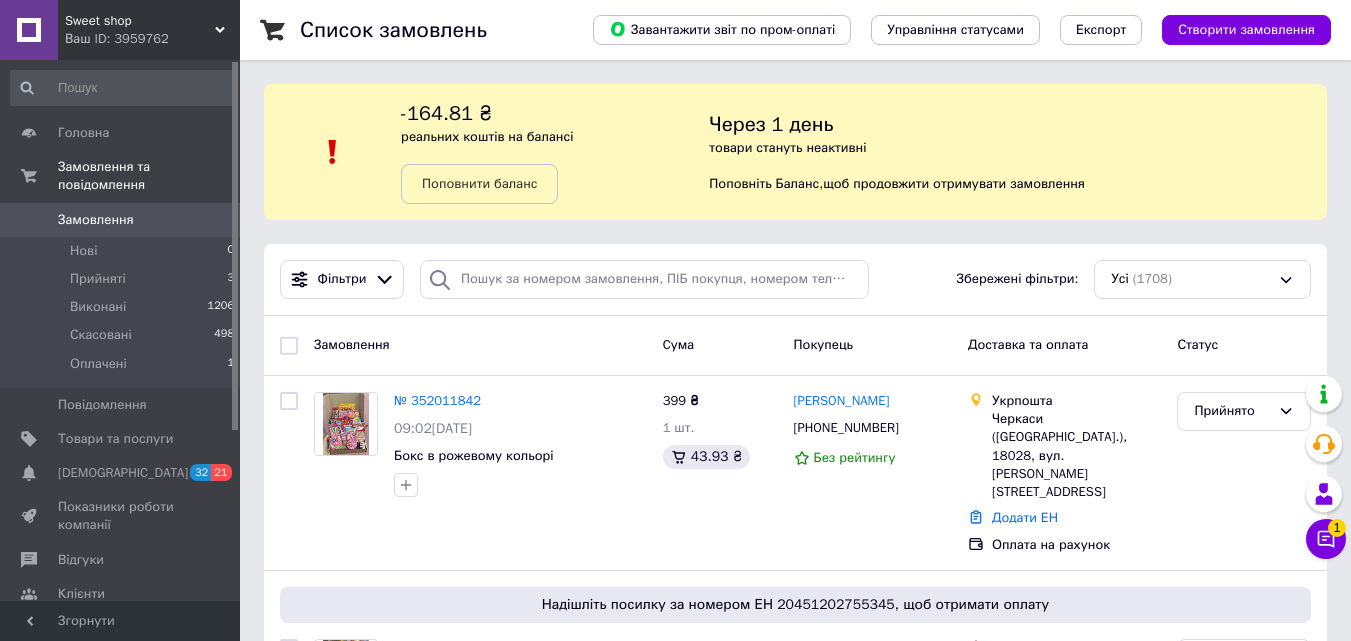 scroll, scrollTop: 100, scrollLeft: 0, axis: vertical 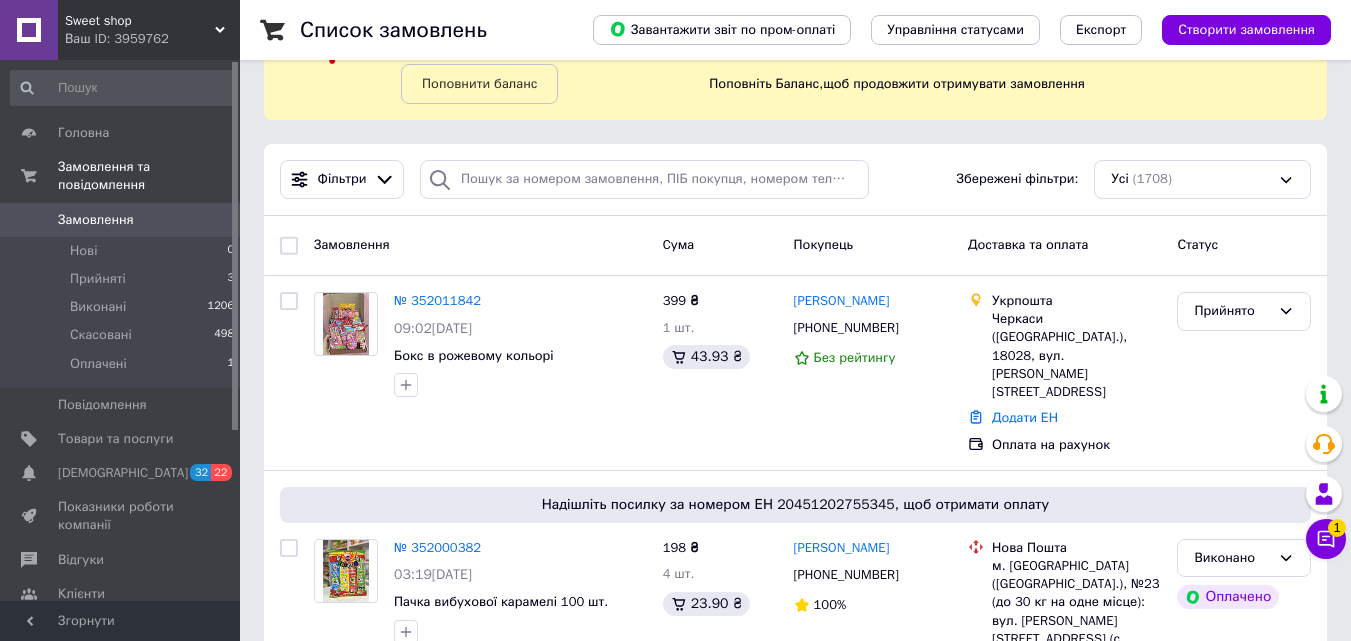 click on "Замовлення Cума Покупець Доставка та оплата Статус" at bounding box center (795, 246) 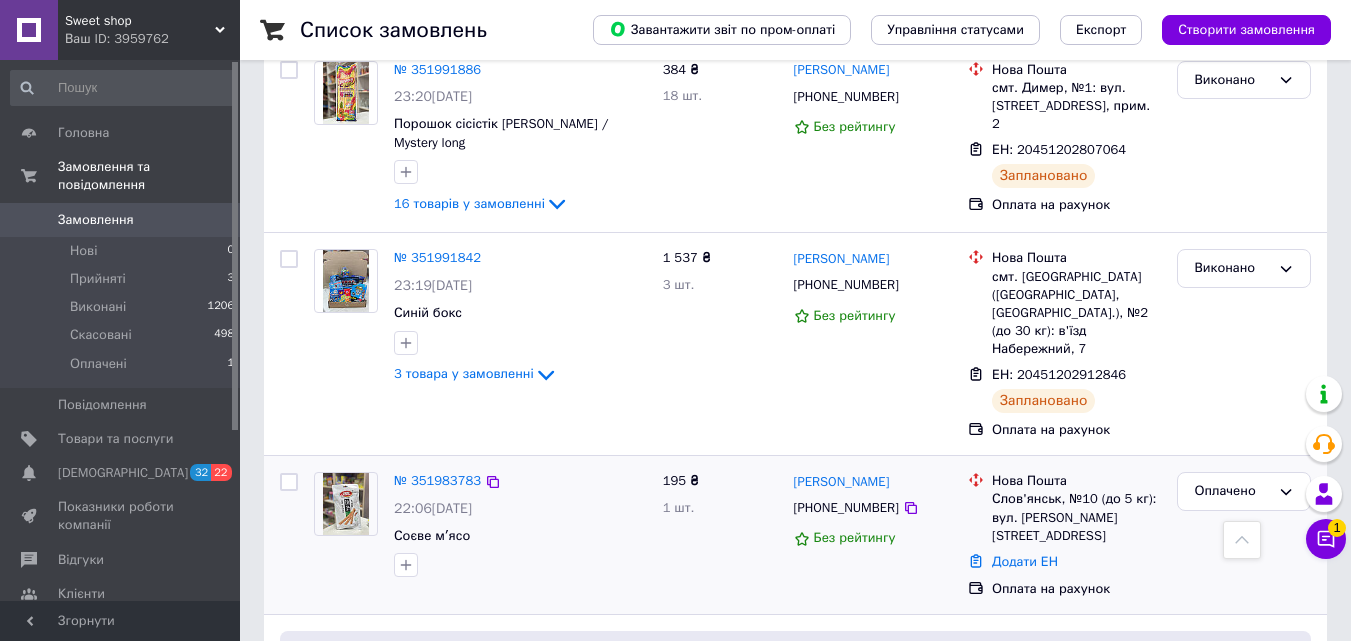 scroll, scrollTop: 1000, scrollLeft: 0, axis: vertical 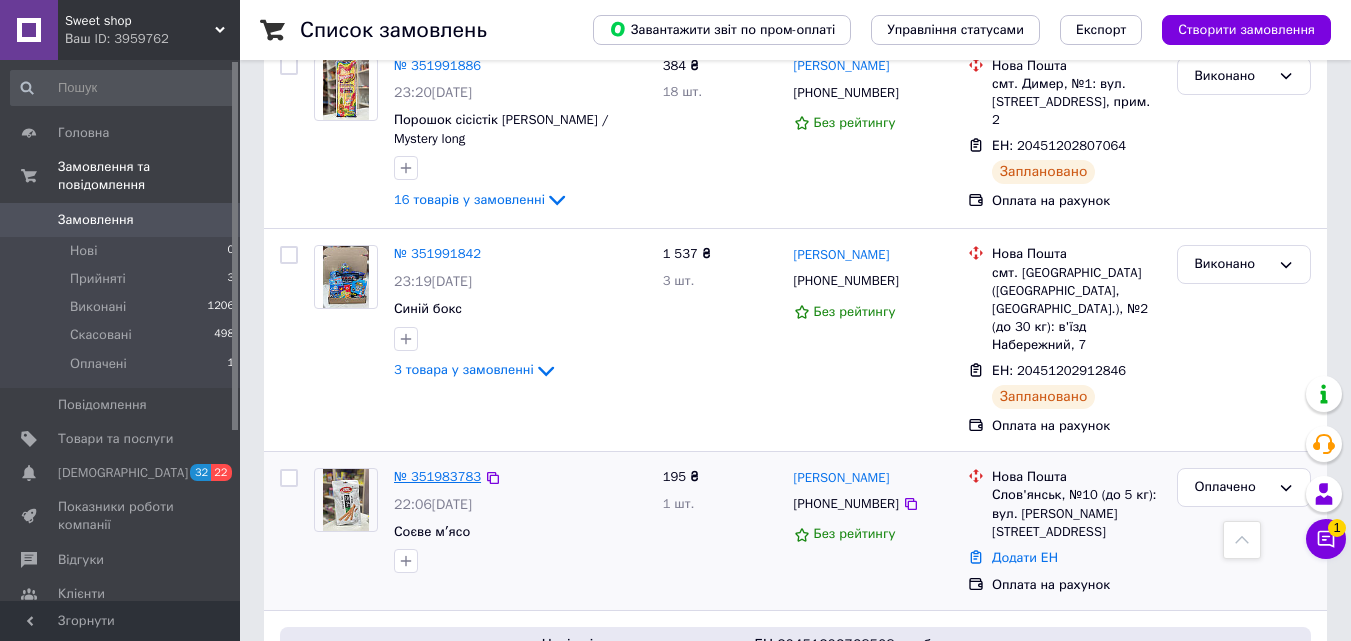 click on "№ 351983783" at bounding box center (437, 476) 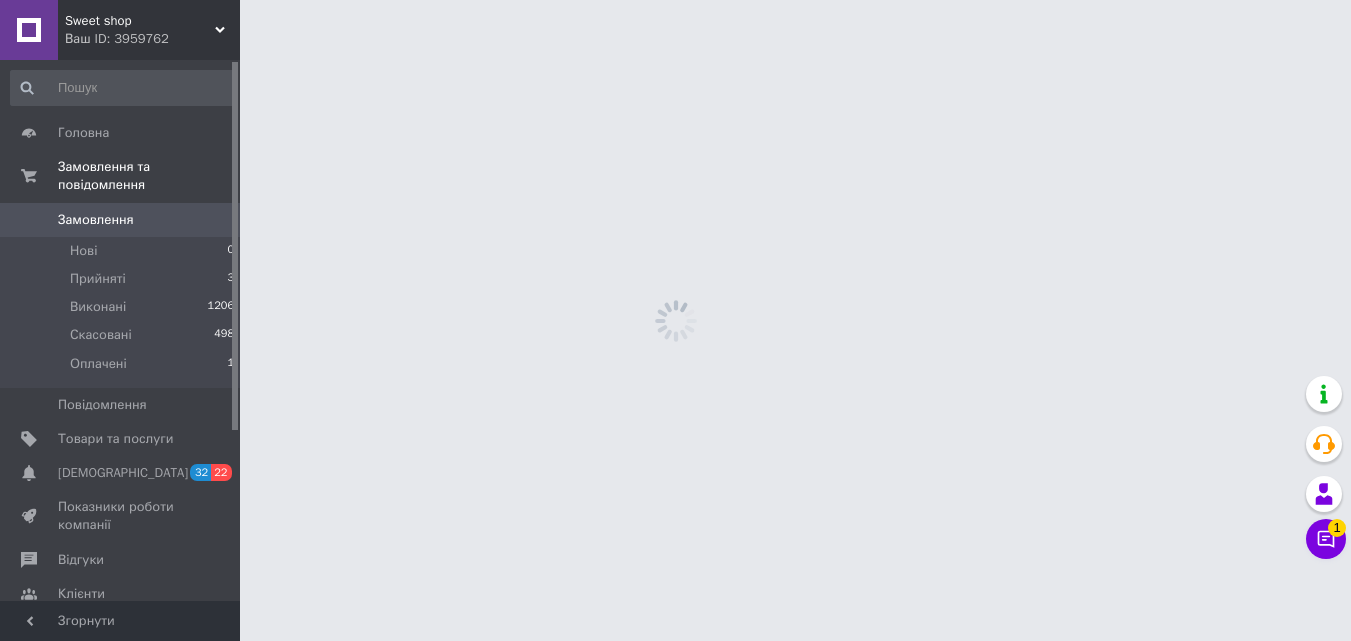 scroll, scrollTop: 0, scrollLeft: 0, axis: both 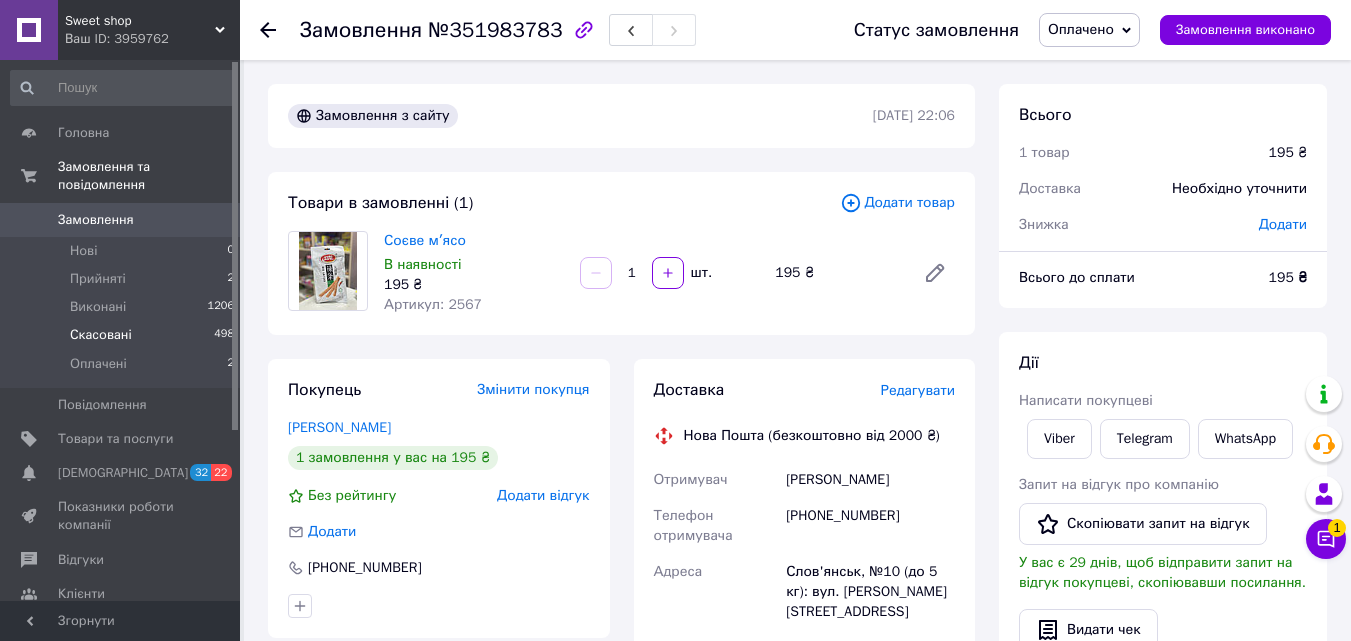 click on "Скасовані" at bounding box center [101, 335] 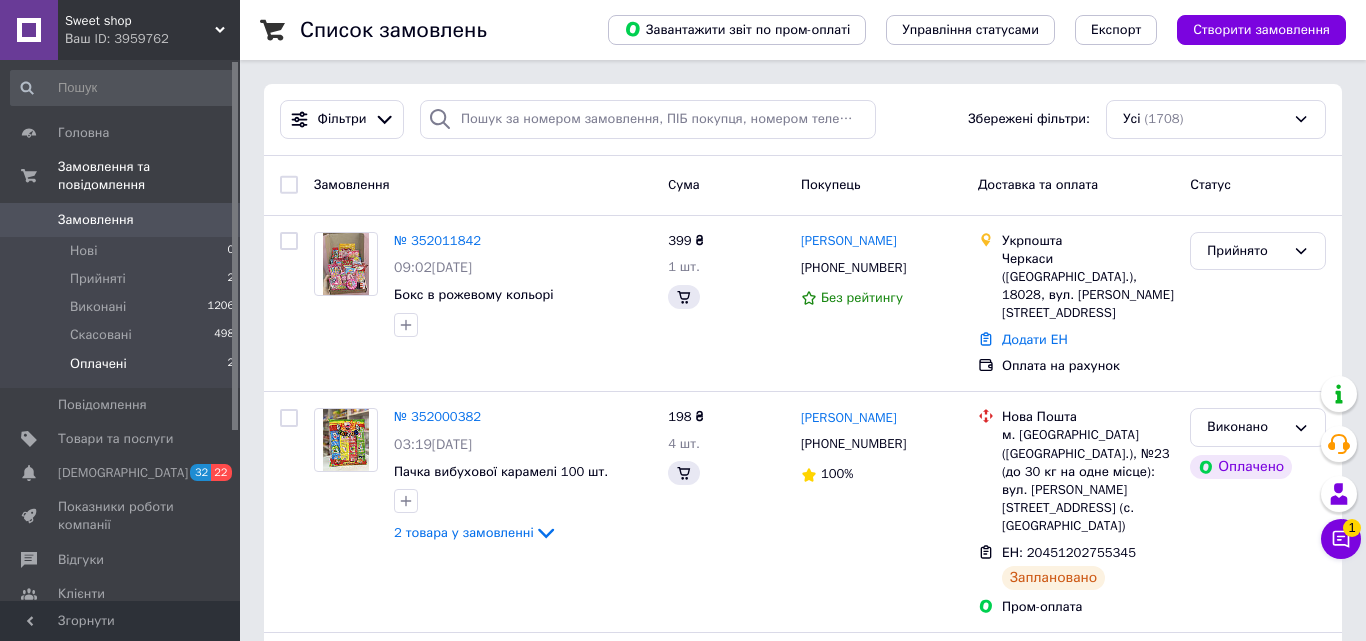 click on "Оплачені 2" at bounding box center (123, 369) 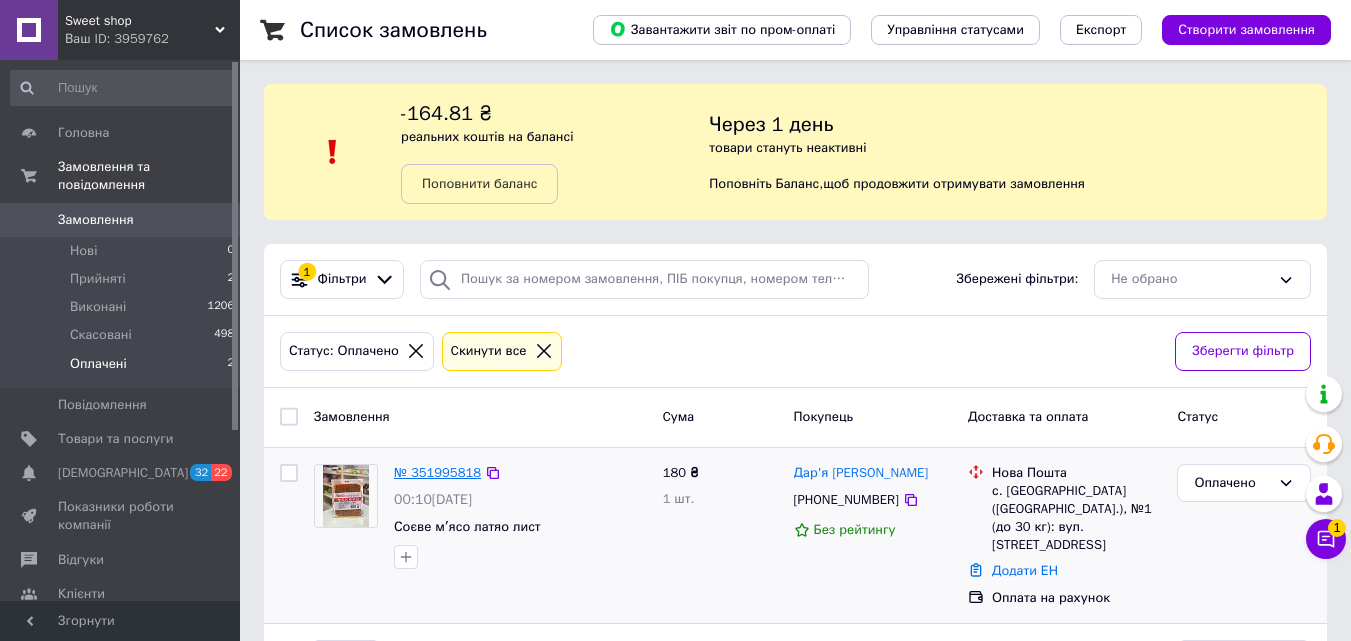 scroll, scrollTop: 128, scrollLeft: 0, axis: vertical 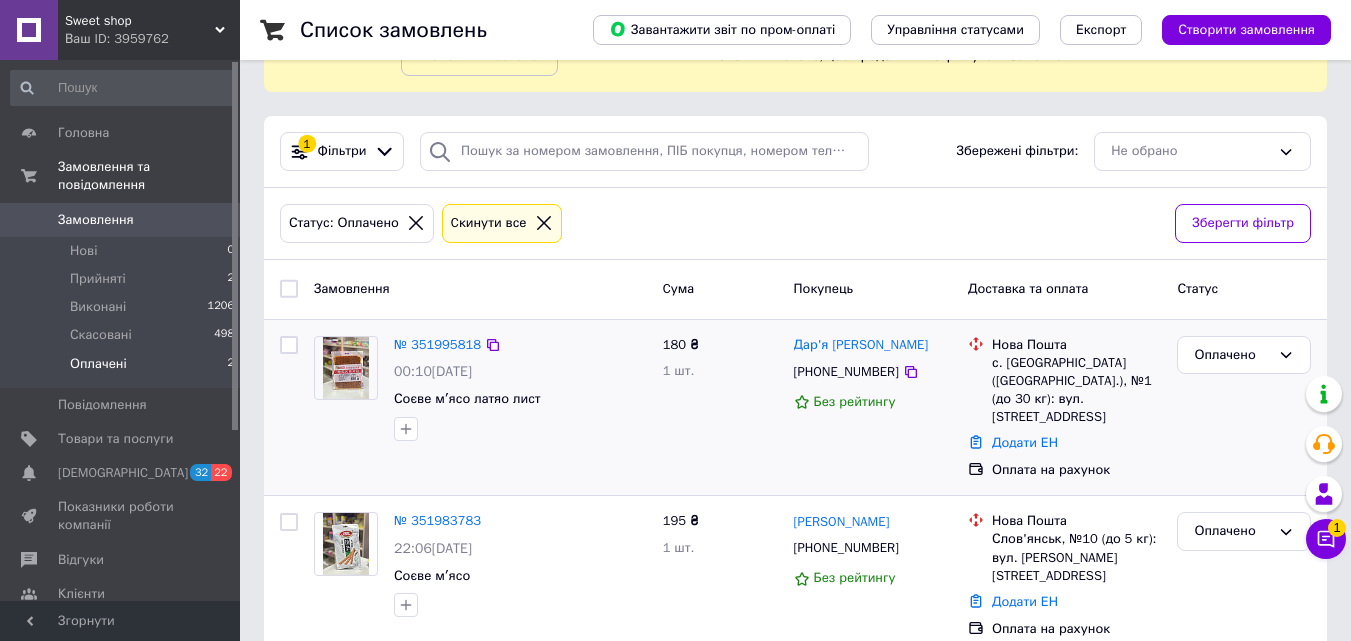 click on "№ 351995818 00:10, 10.07.2025 Соєве мʼясо латяо лист" at bounding box center (520, 388) 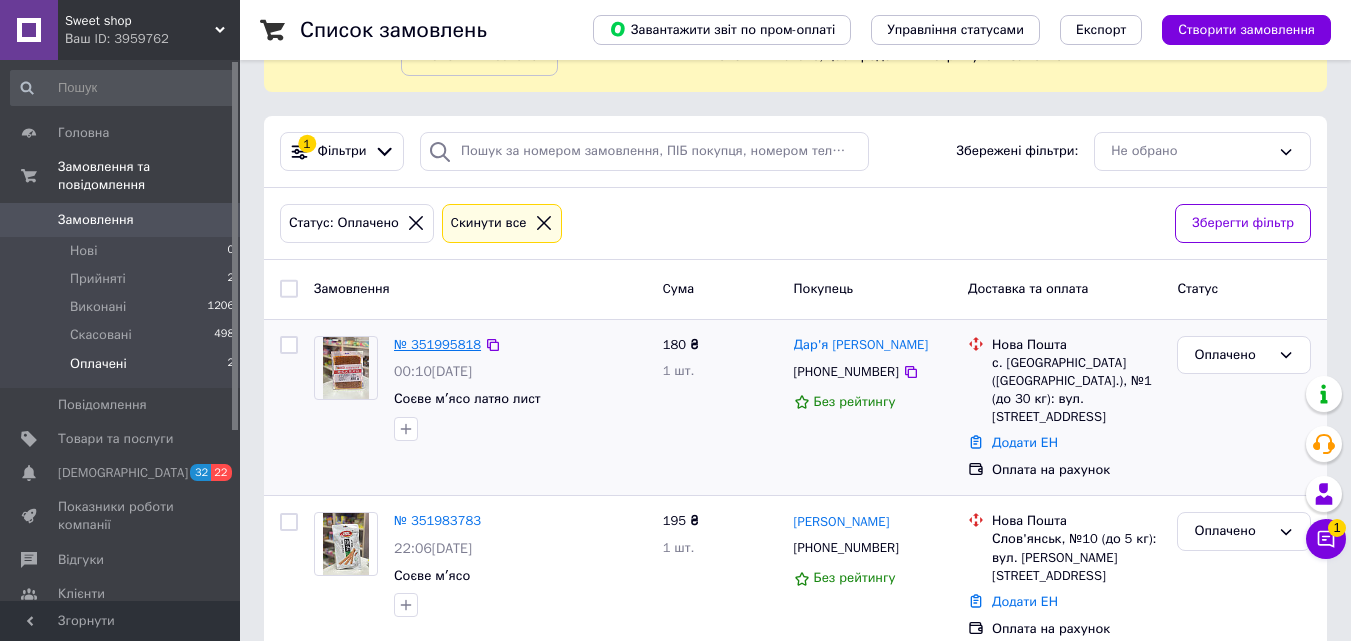 click on "№ 351995818" at bounding box center [437, 344] 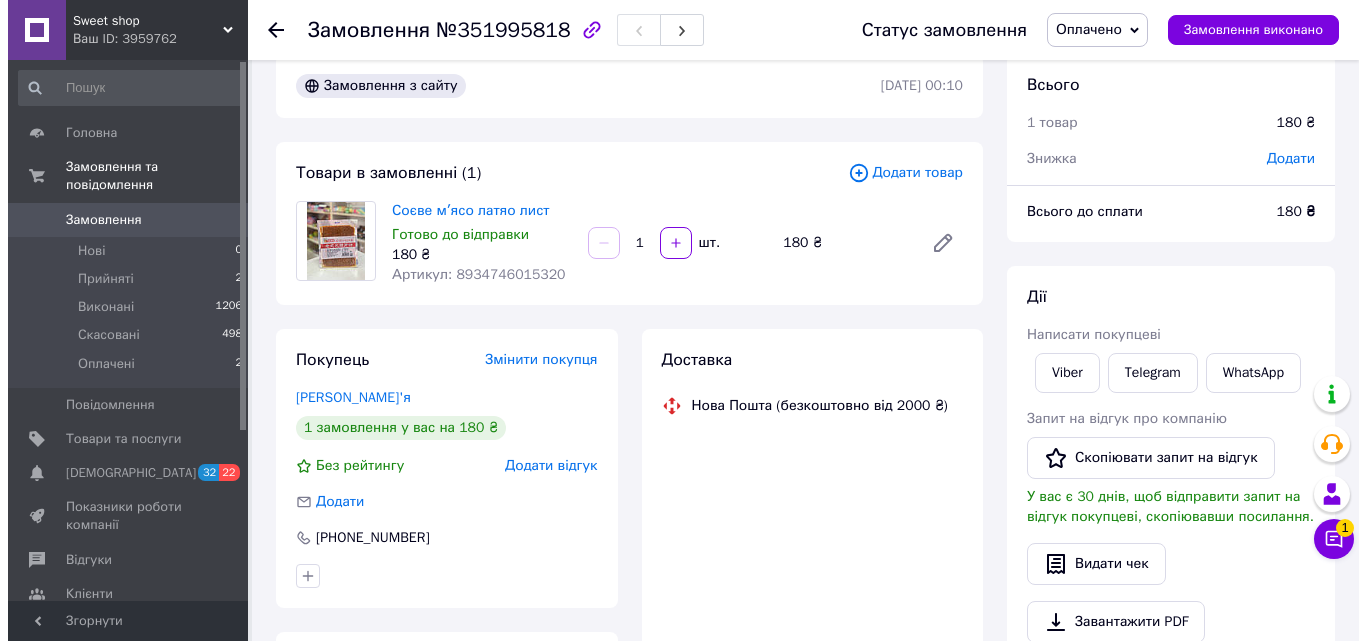 scroll, scrollTop: 0, scrollLeft: 0, axis: both 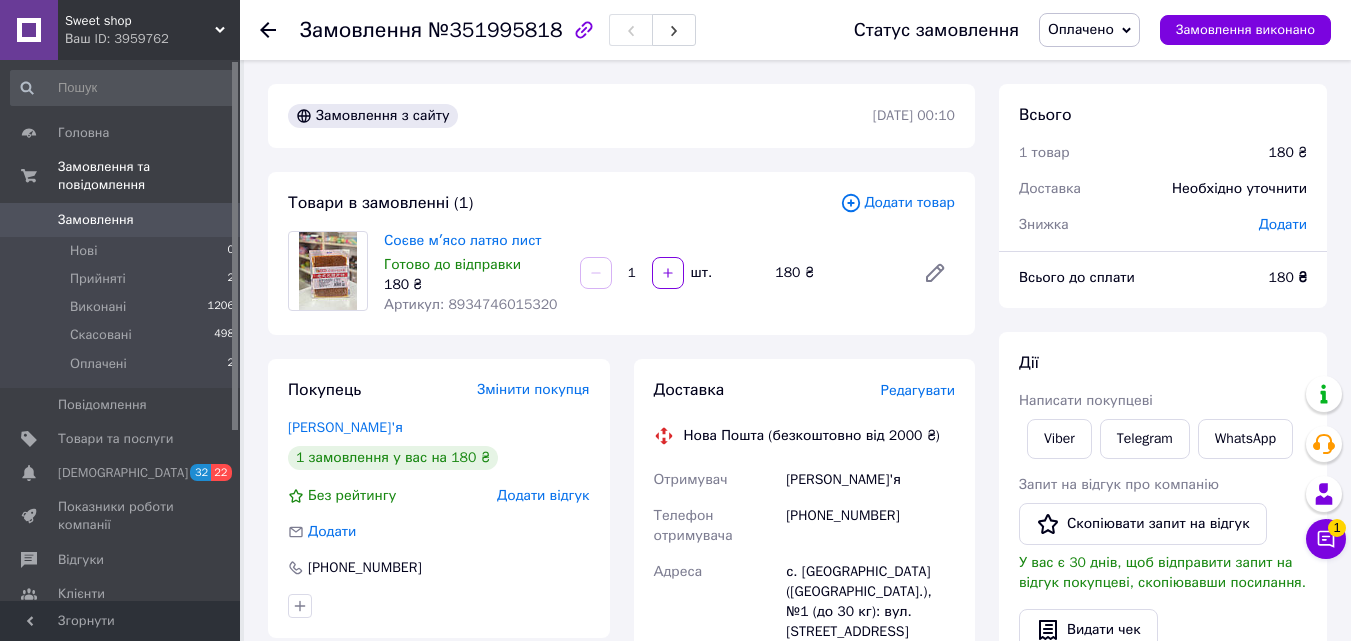 click on "Редагувати" at bounding box center (918, 390) 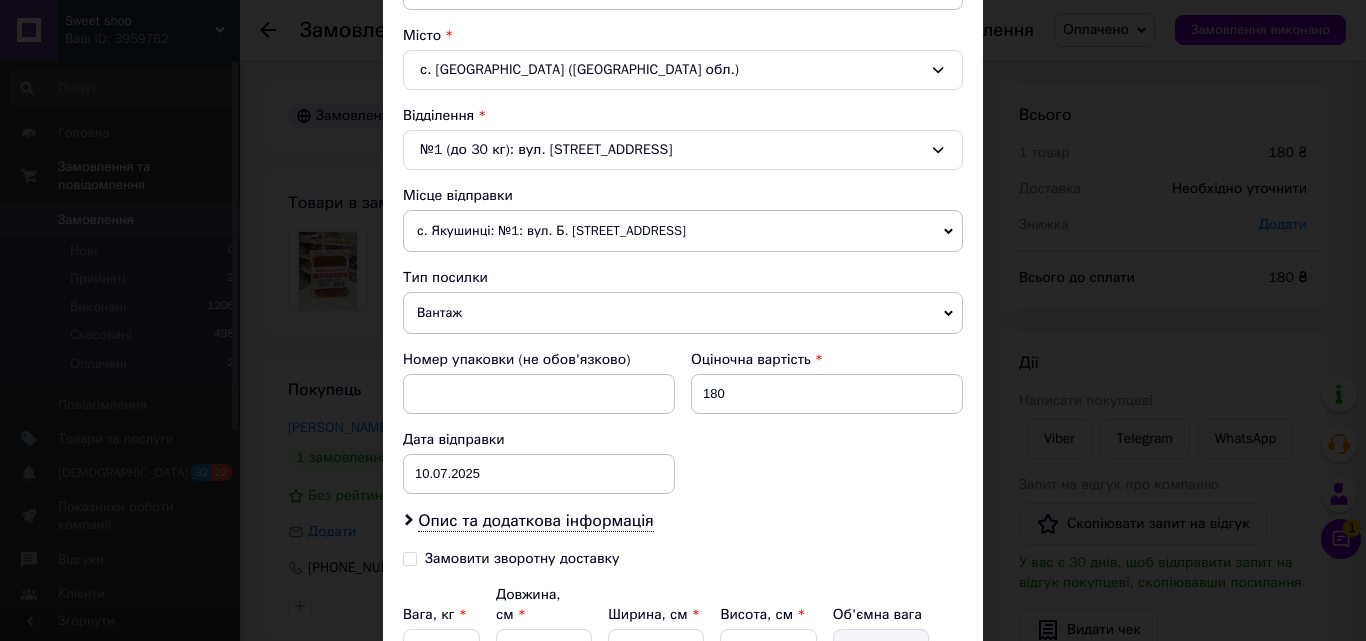 scroll, scrollTop: 723, scrollLeft: 0, axis: vertical 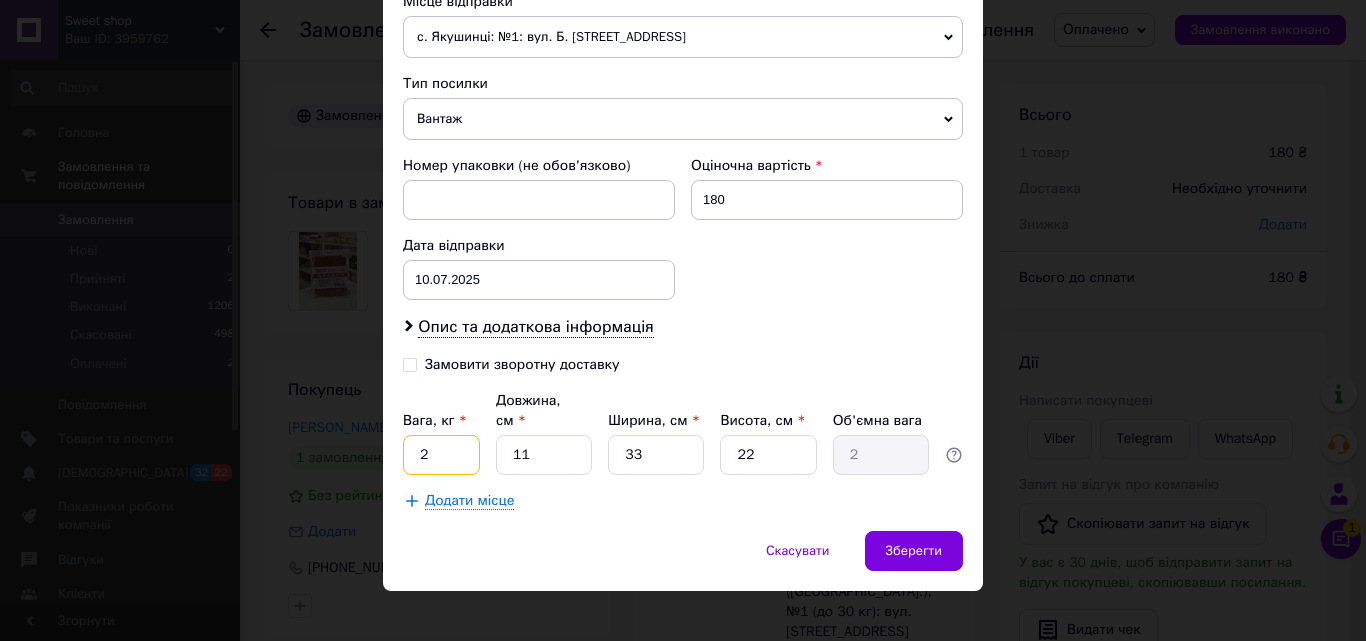 click on "2" at bounding box center (441, 455) 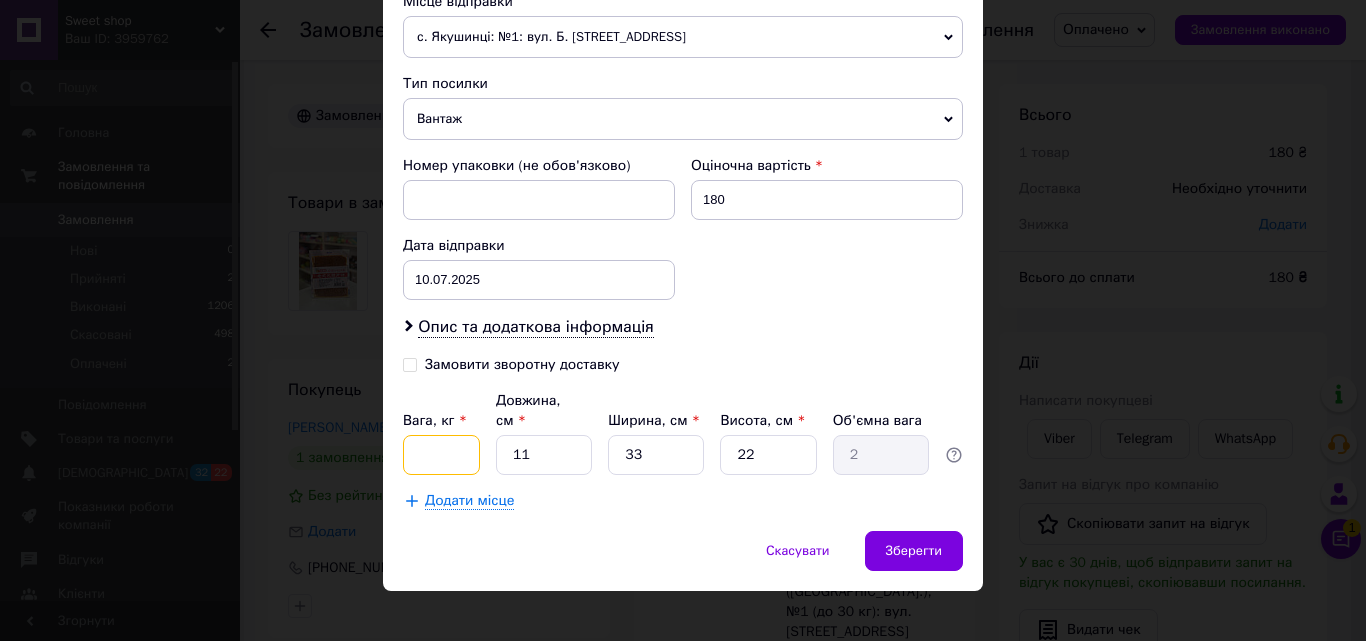 type on "5" 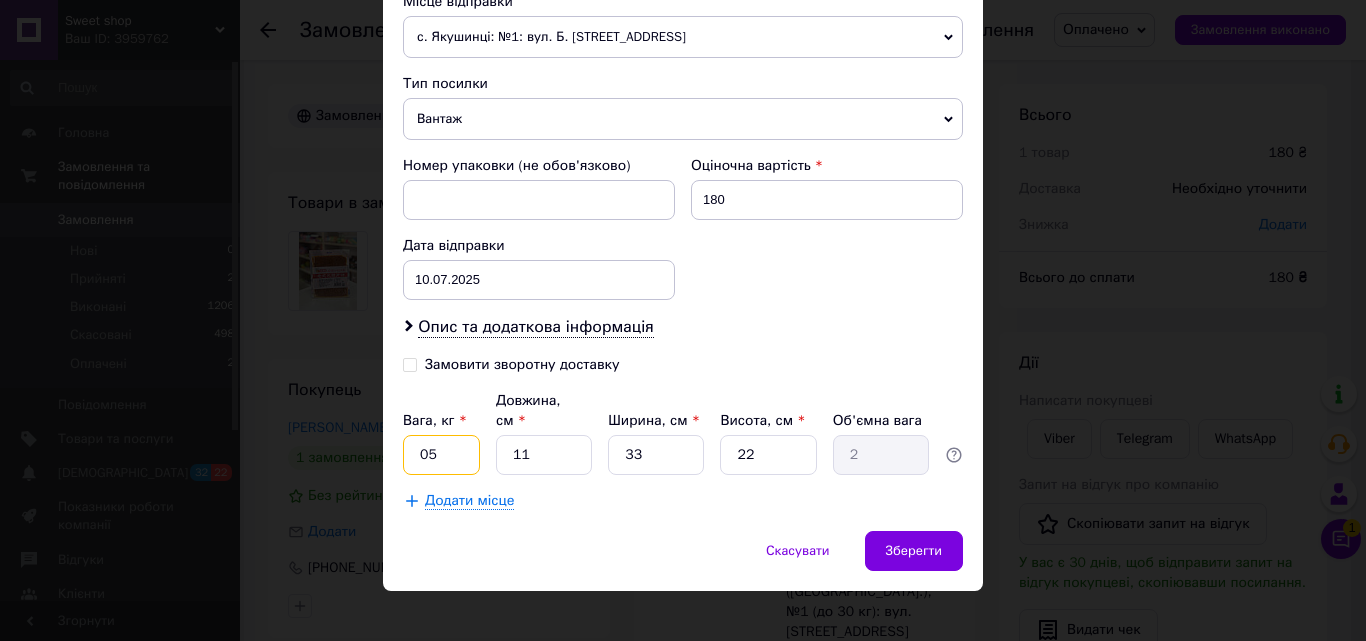 type on "05" 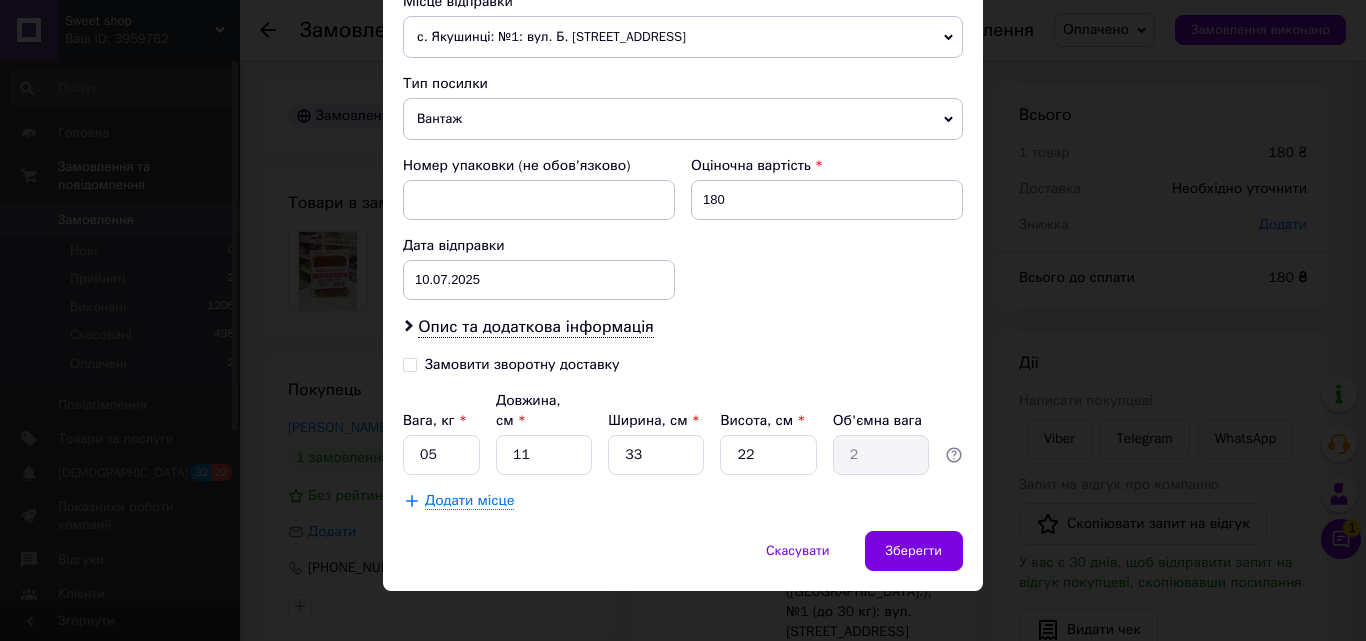 click on "Довжина, см   *" at bounding box center [544, 411] 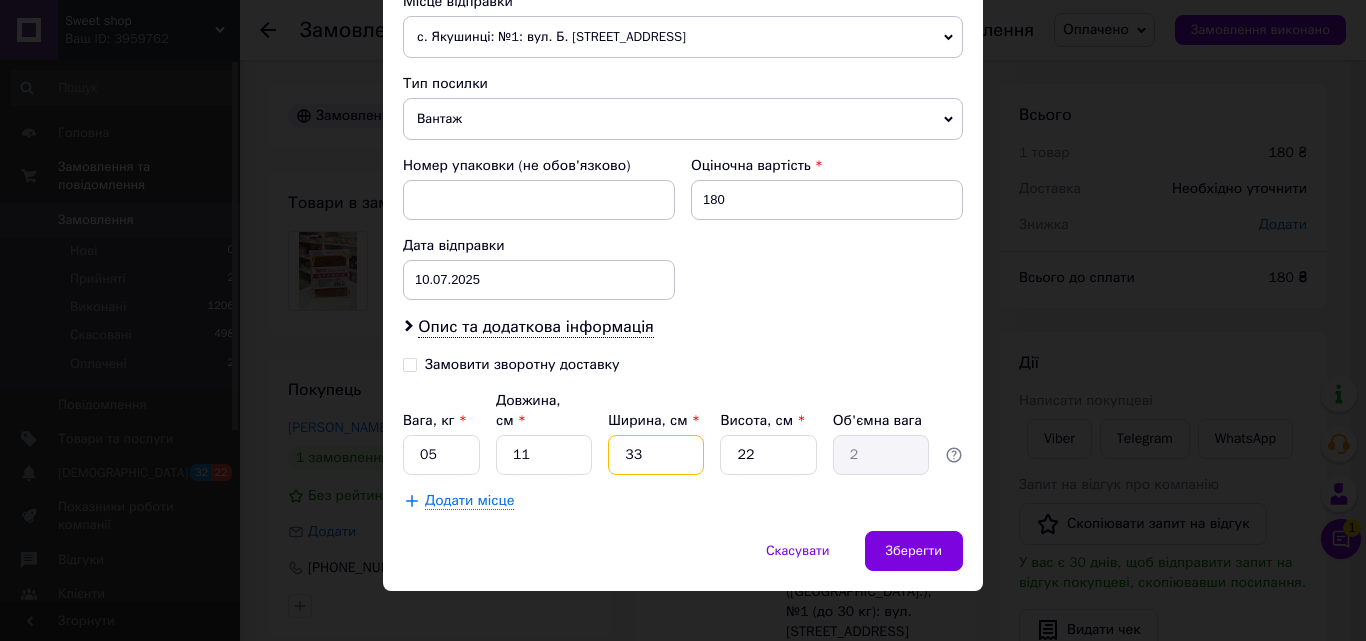 click on "33" at bounding box center (656, 455) 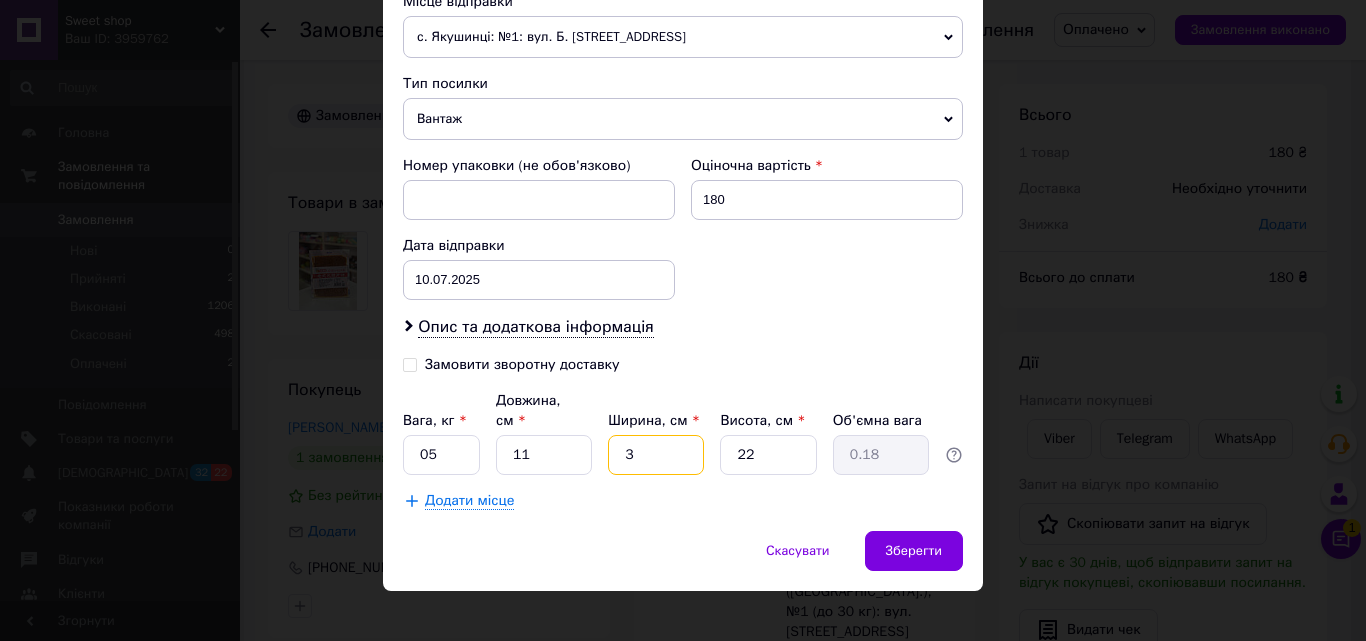 type 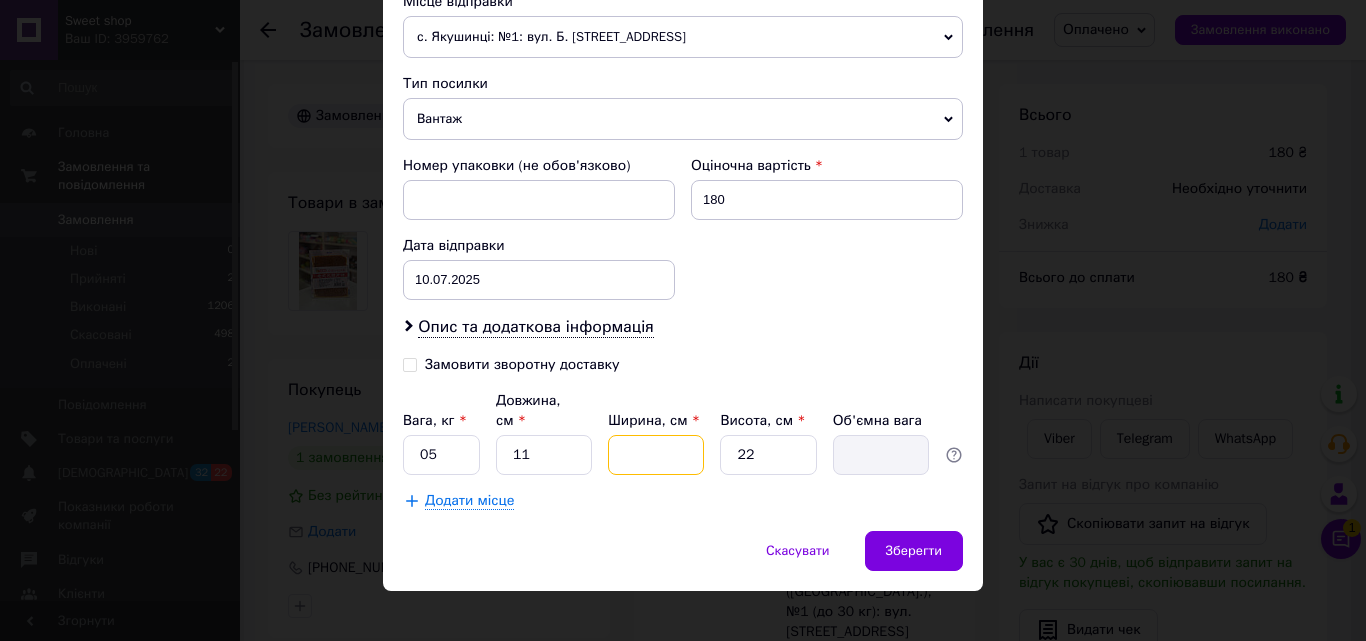 type on "1" 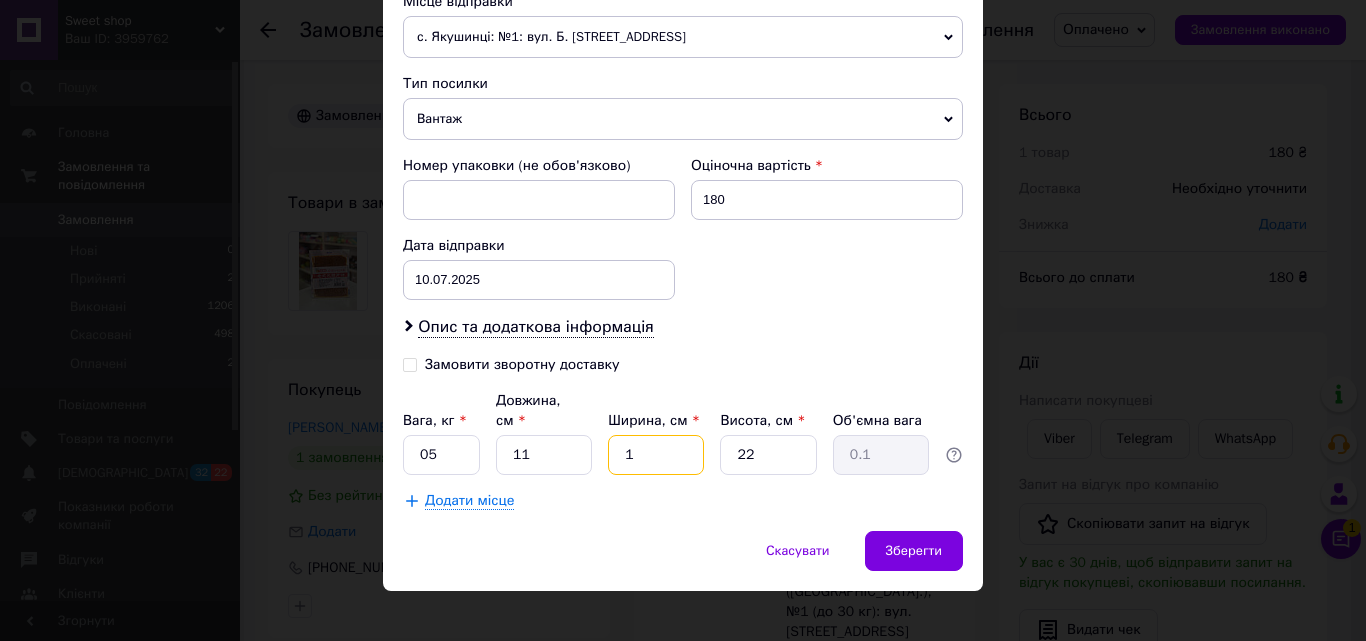 type on "10" 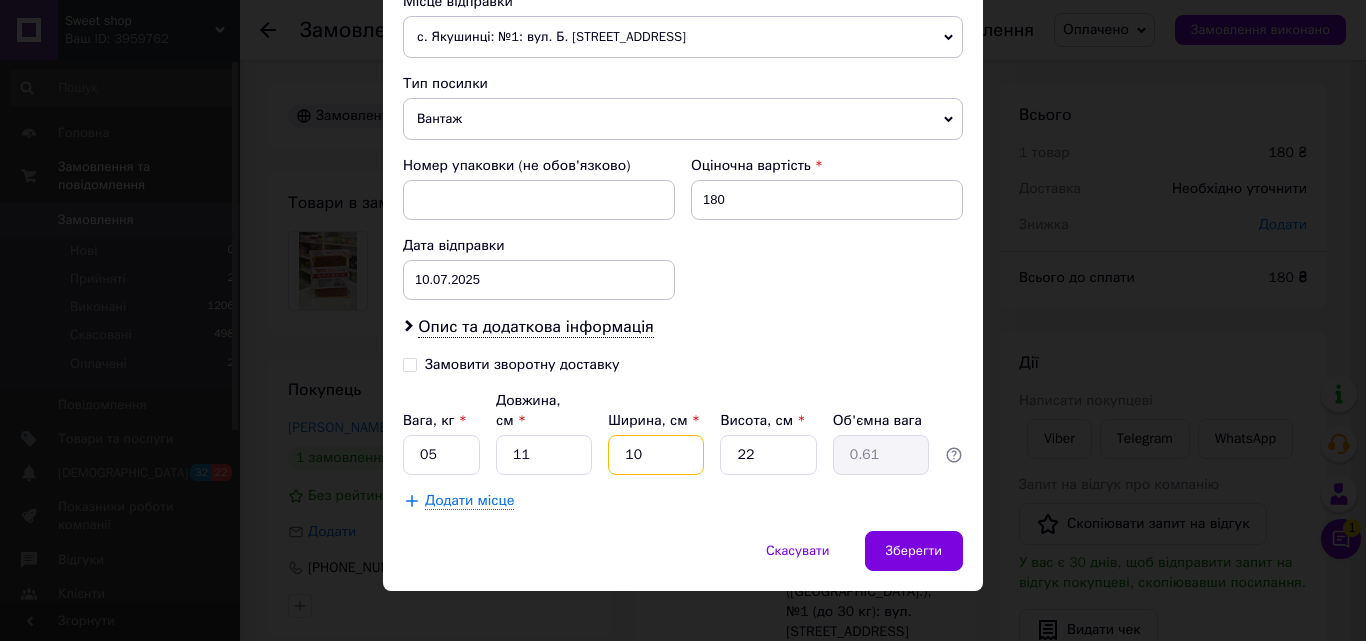 type on "10" 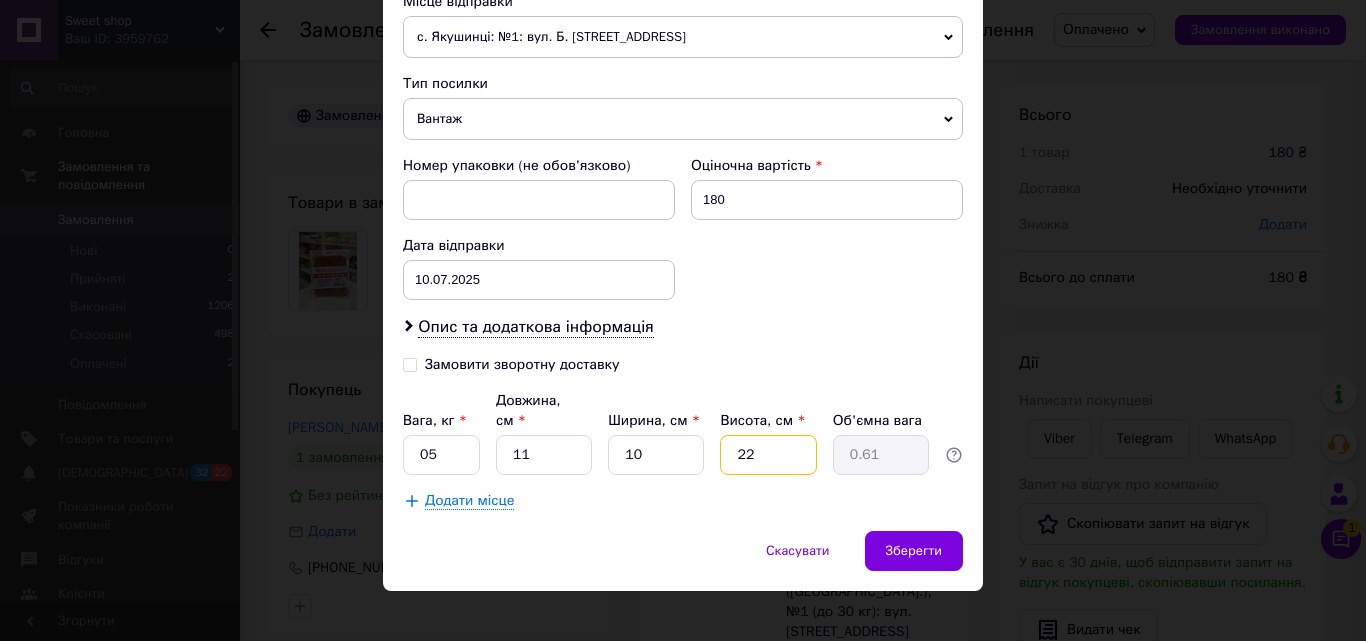 click on "22" at bounding box center (768, 455) 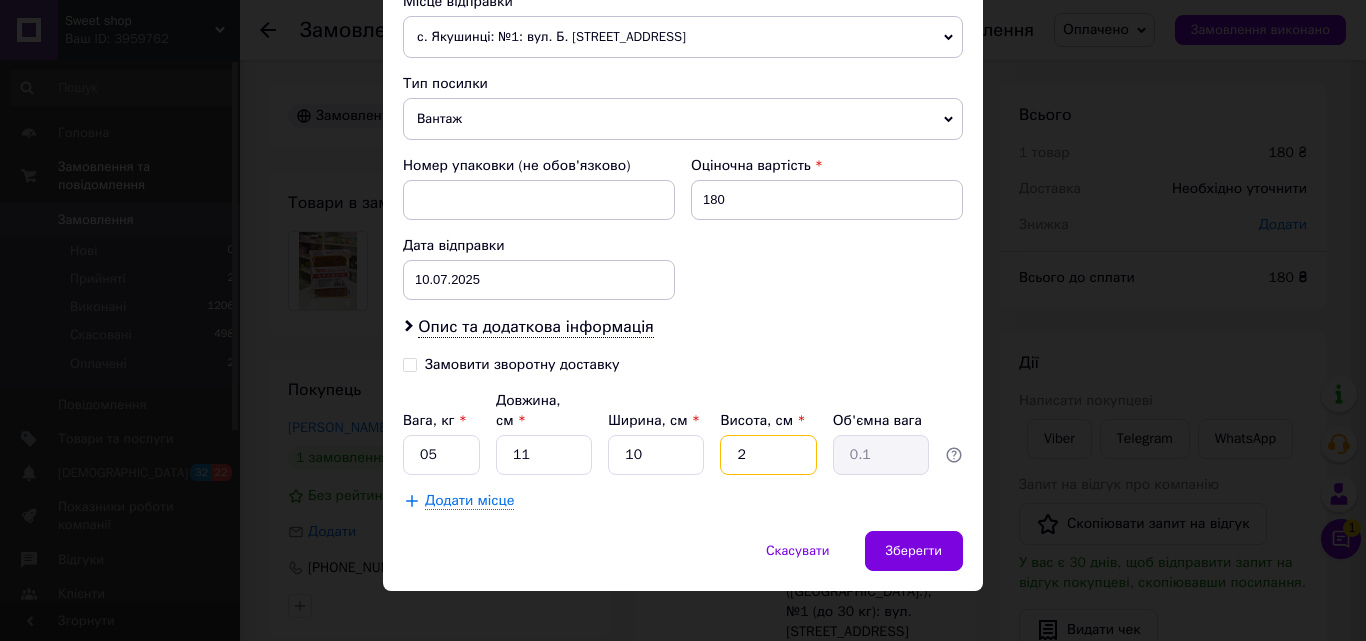 type 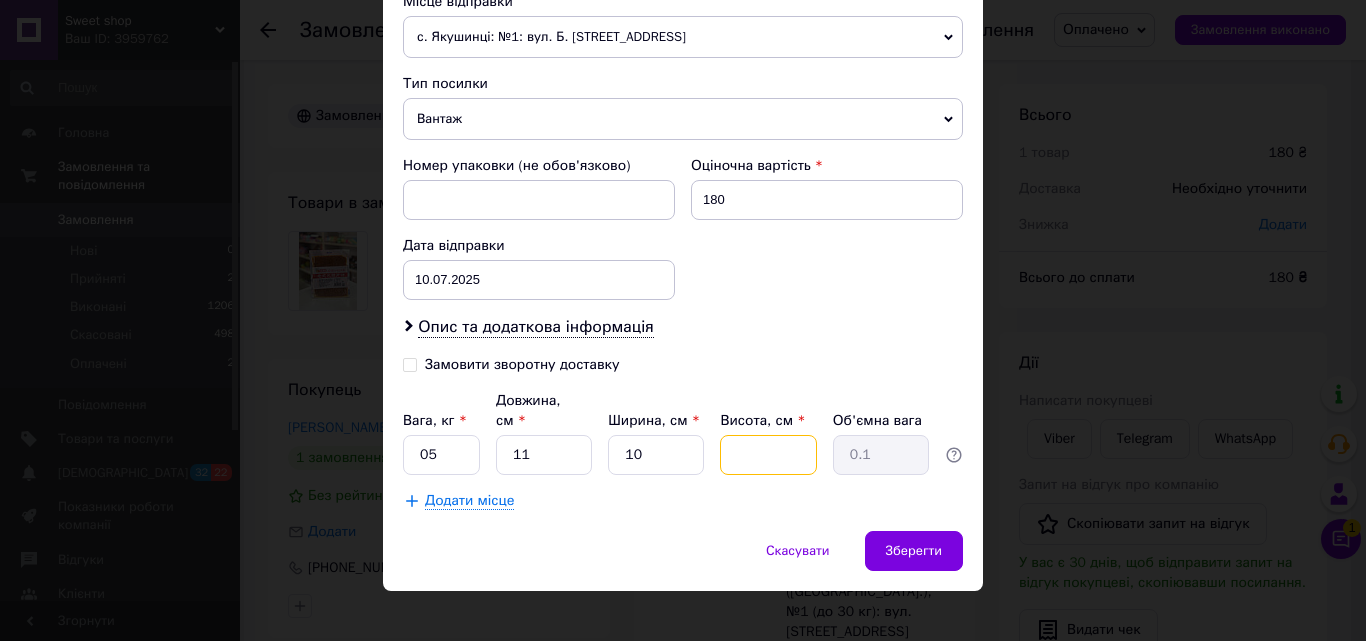 type 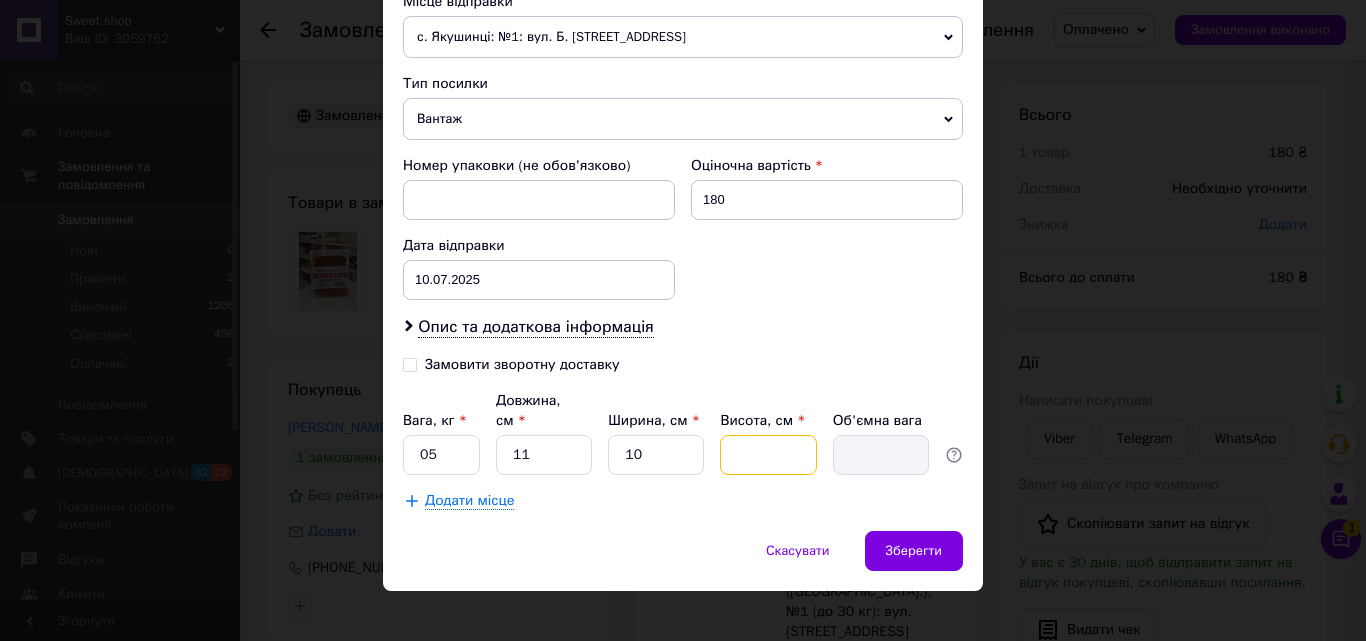 type on "9" 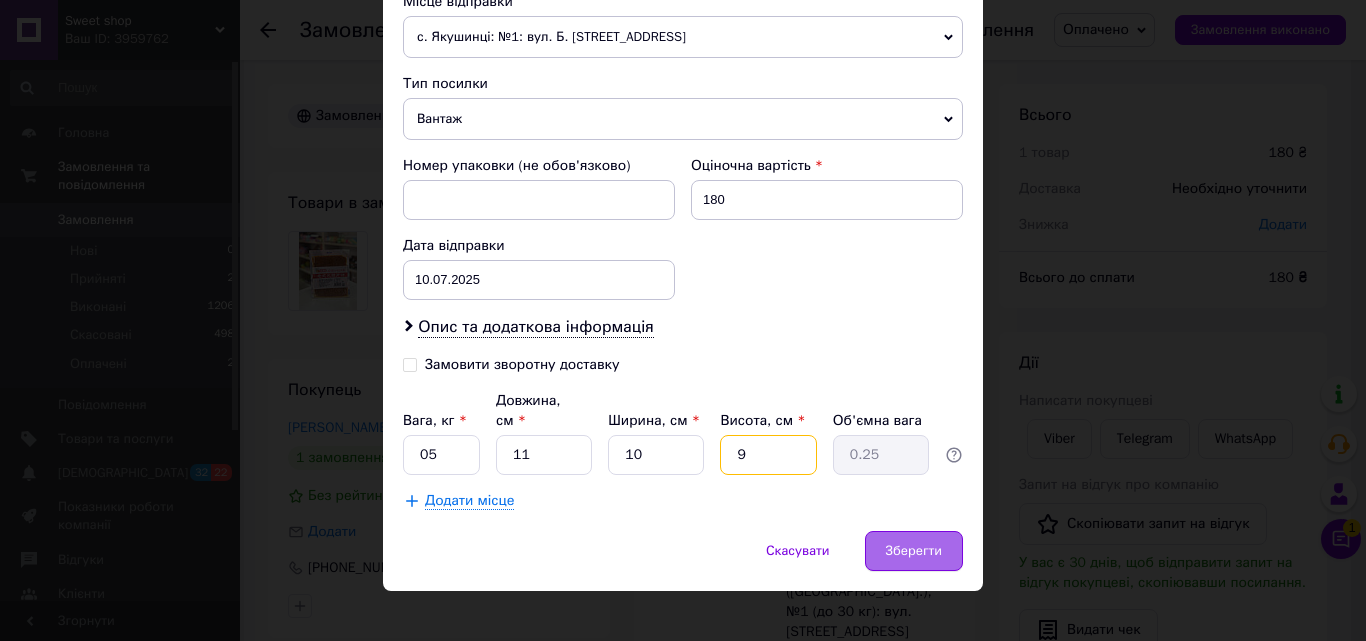 type on "9" 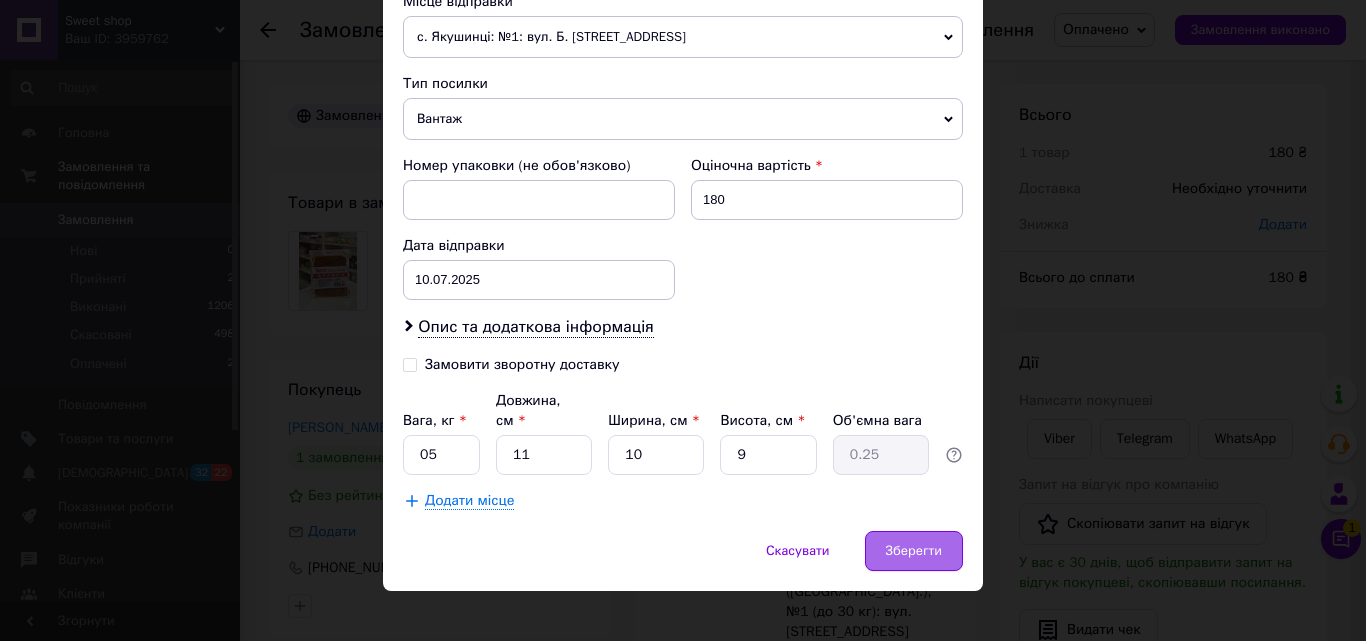 click on "Зберегти" at bounding box center (914, 551) 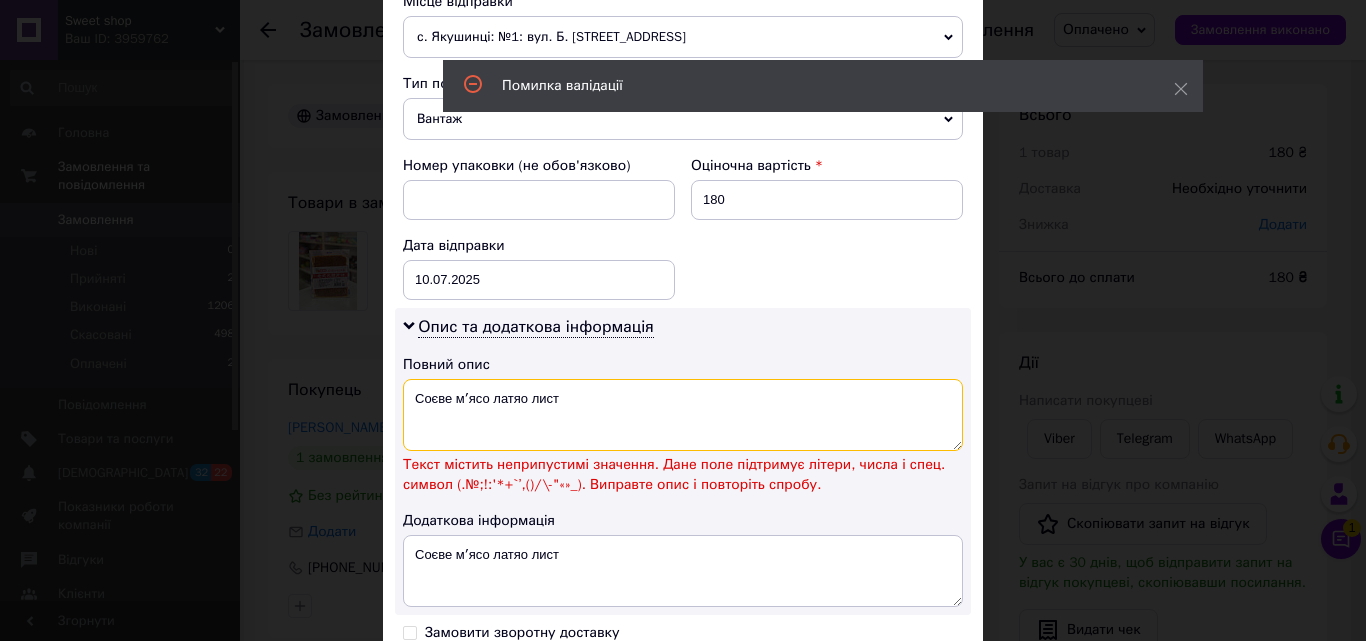 click on "Соєве мʼясо латяо лист" at bounding box center (683, 415) 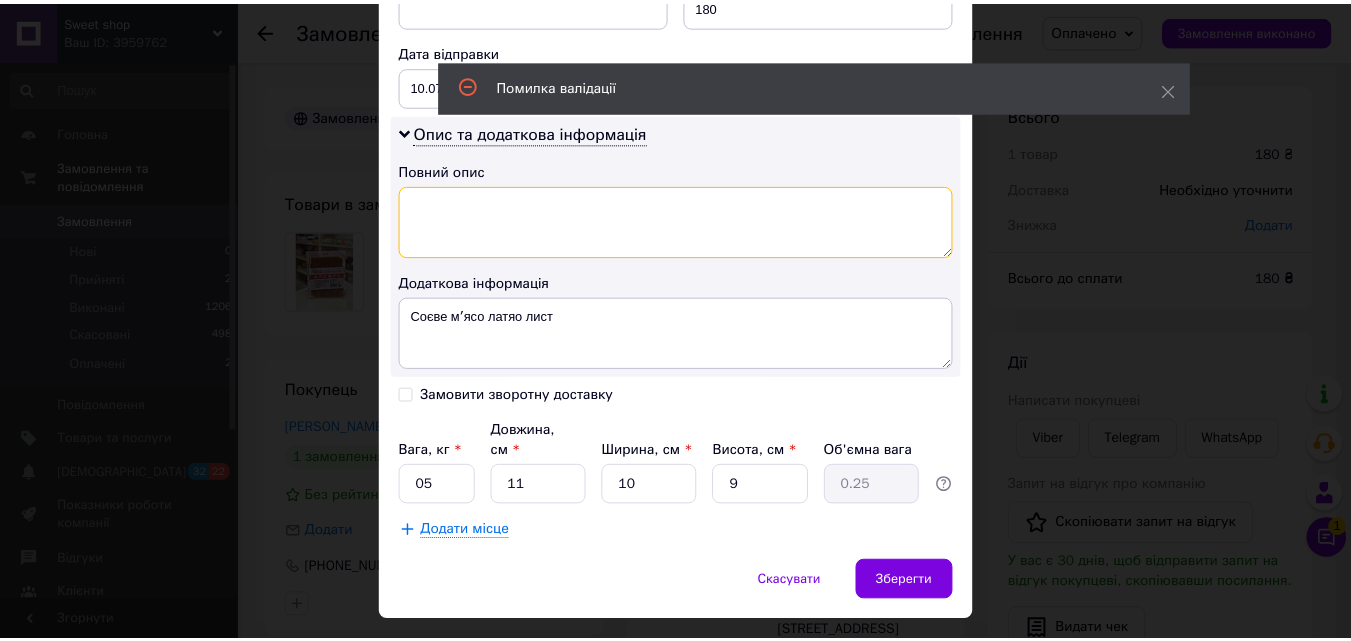 scroll, scrollTop: 923, scrollLeft: 0, axis: vertical 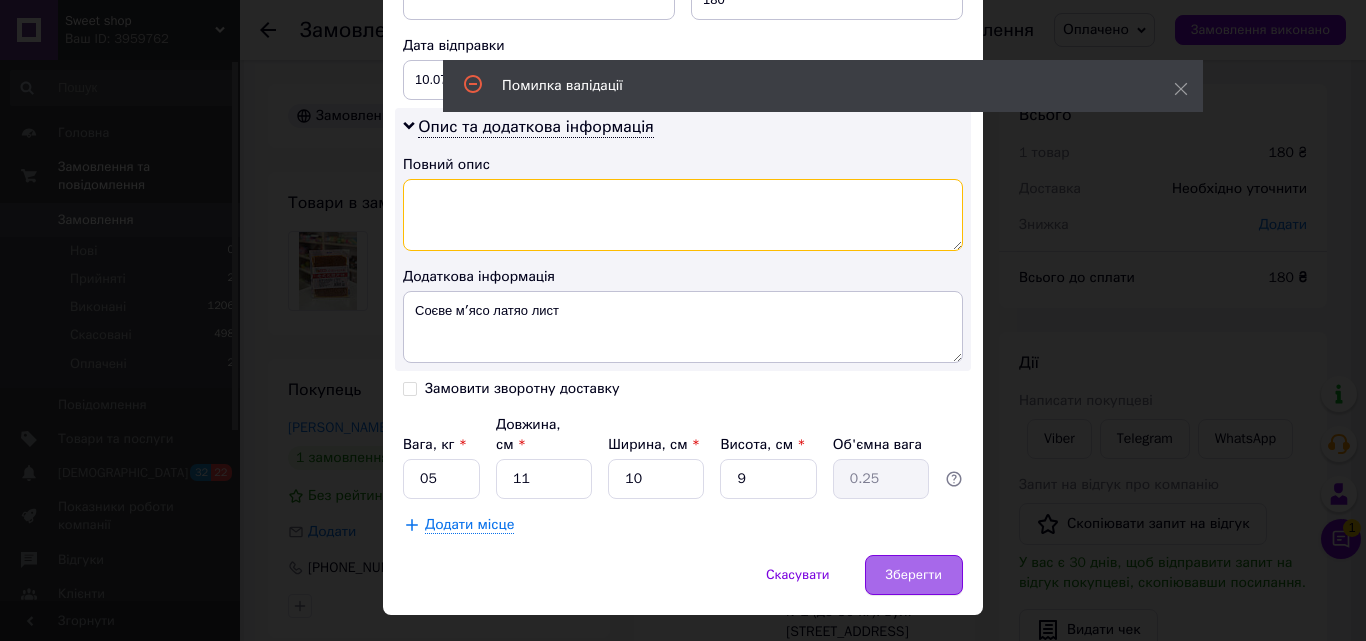 type 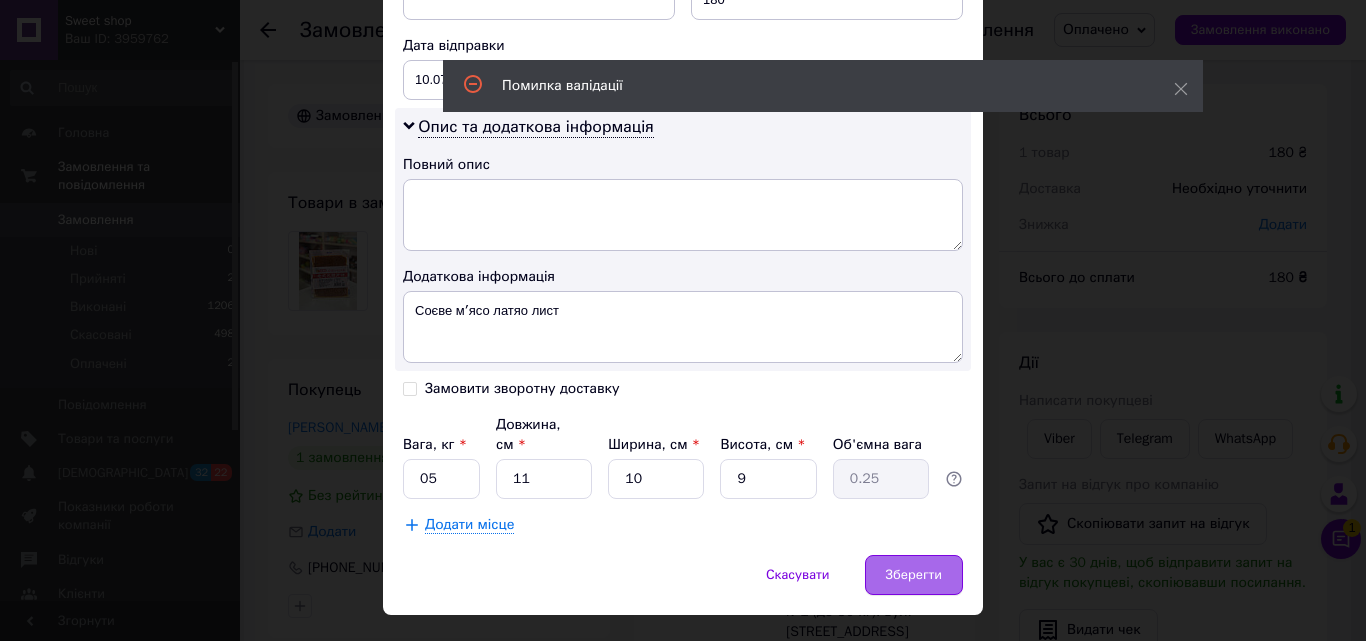 click on "Зберегти" at bounding box center (914, 575) 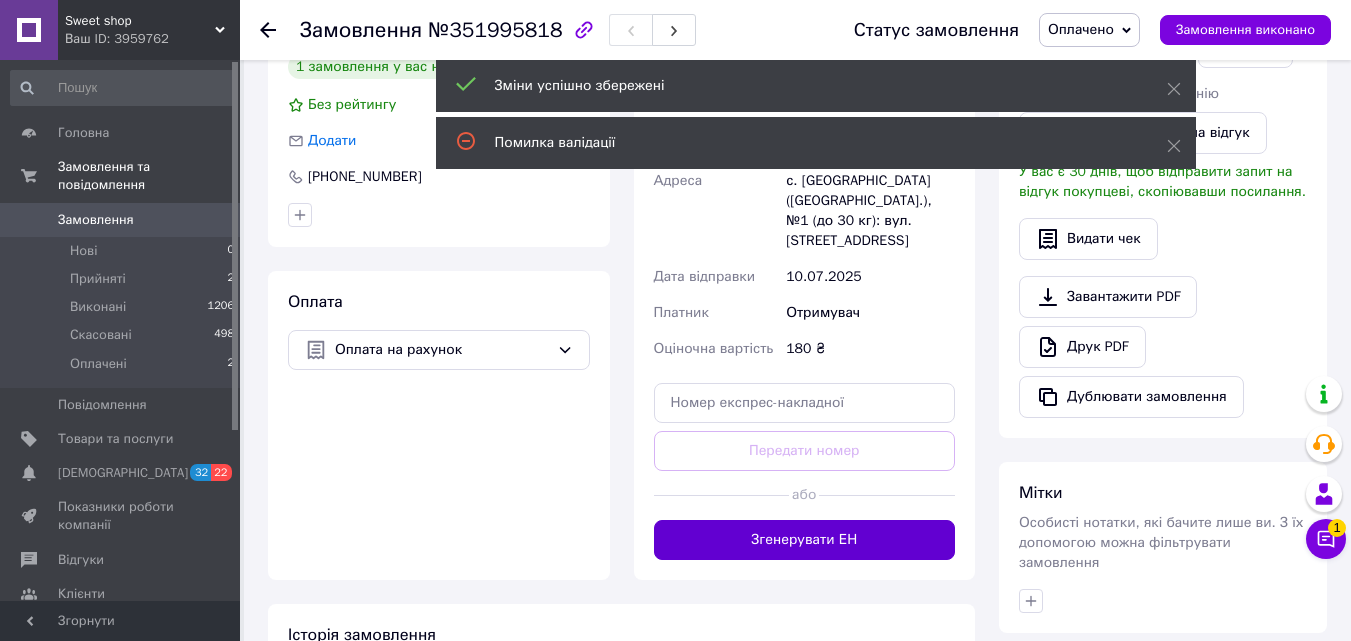 scroll, scrollTop: 500, scrollLeft: 0, axis: vertical 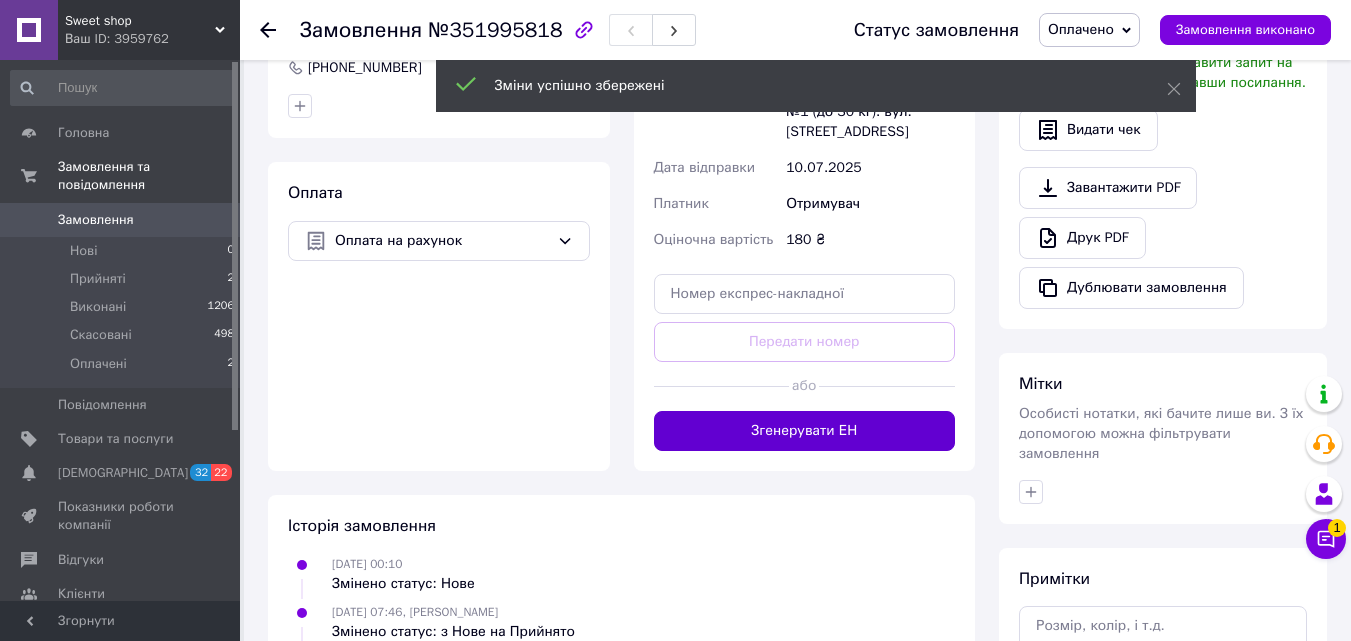 click on "Згенерувати ЕН" at bounding box center (805, 431) 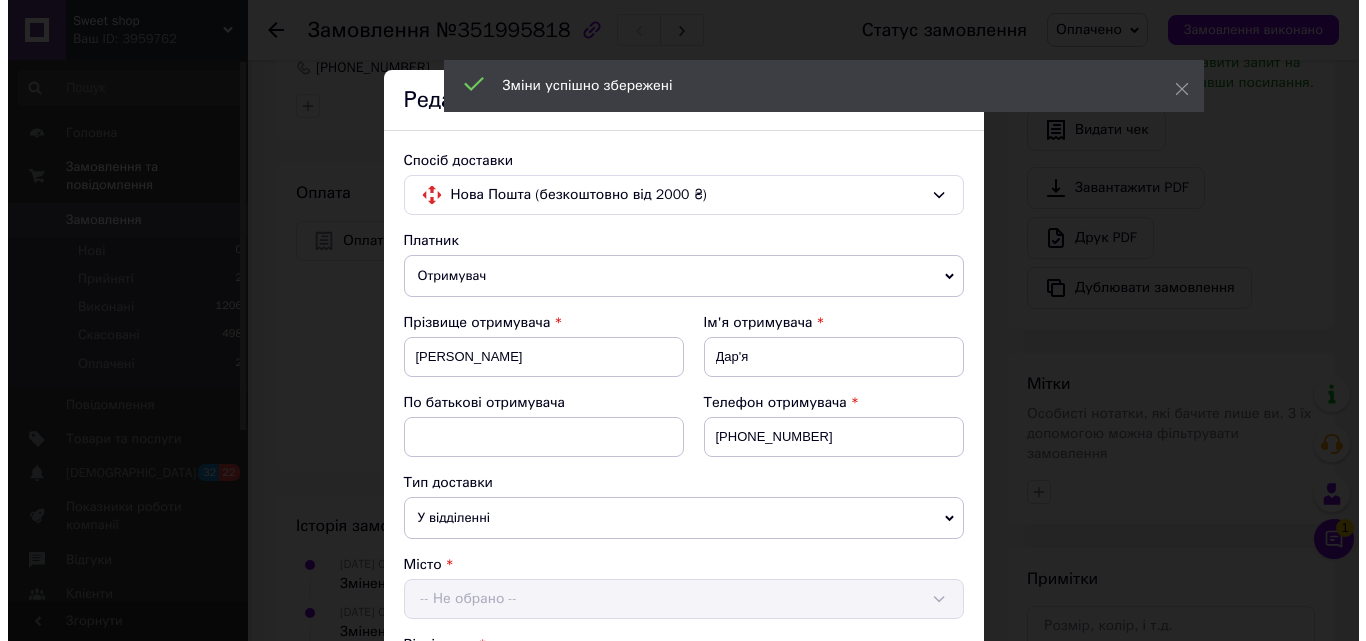 scroll, scrollTop: 400, scrollLeft: 0, axis: vertical 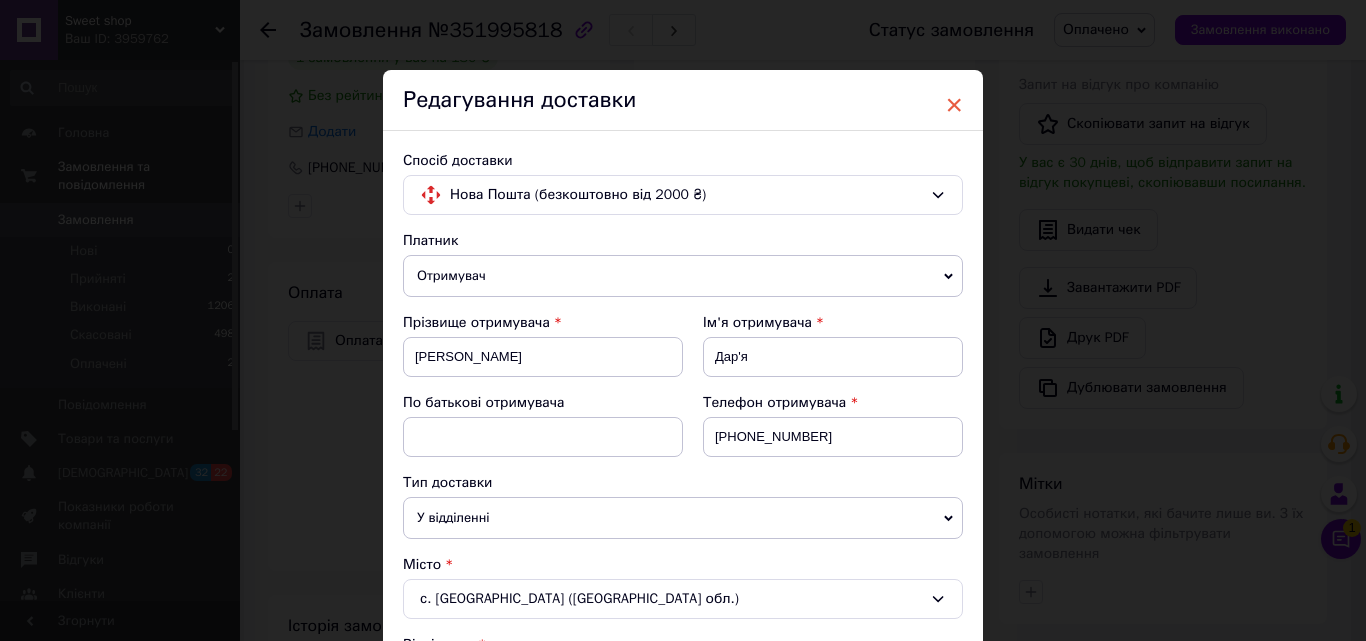 click on "×" at bounding box center [954, 105] 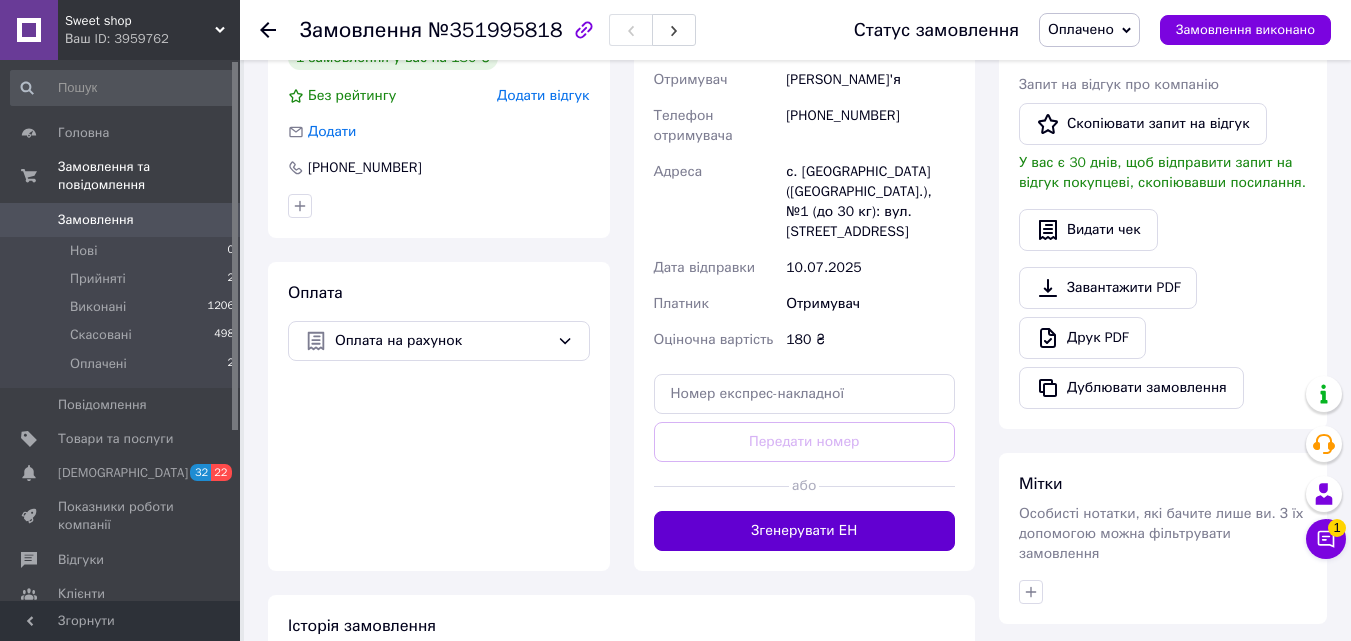 click on "Згенерувати ЕН" at bounding box center [805, 531] 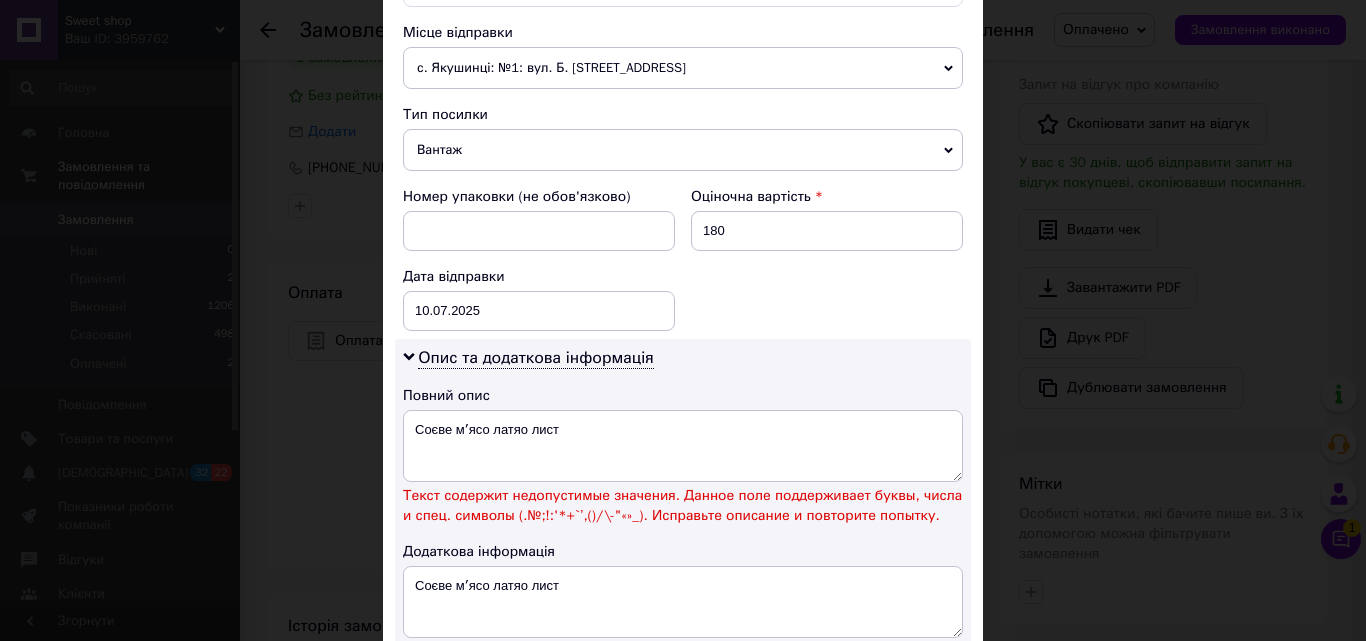 scroll, scrollTop: 800, scrollLeft: 0, axis: vertical 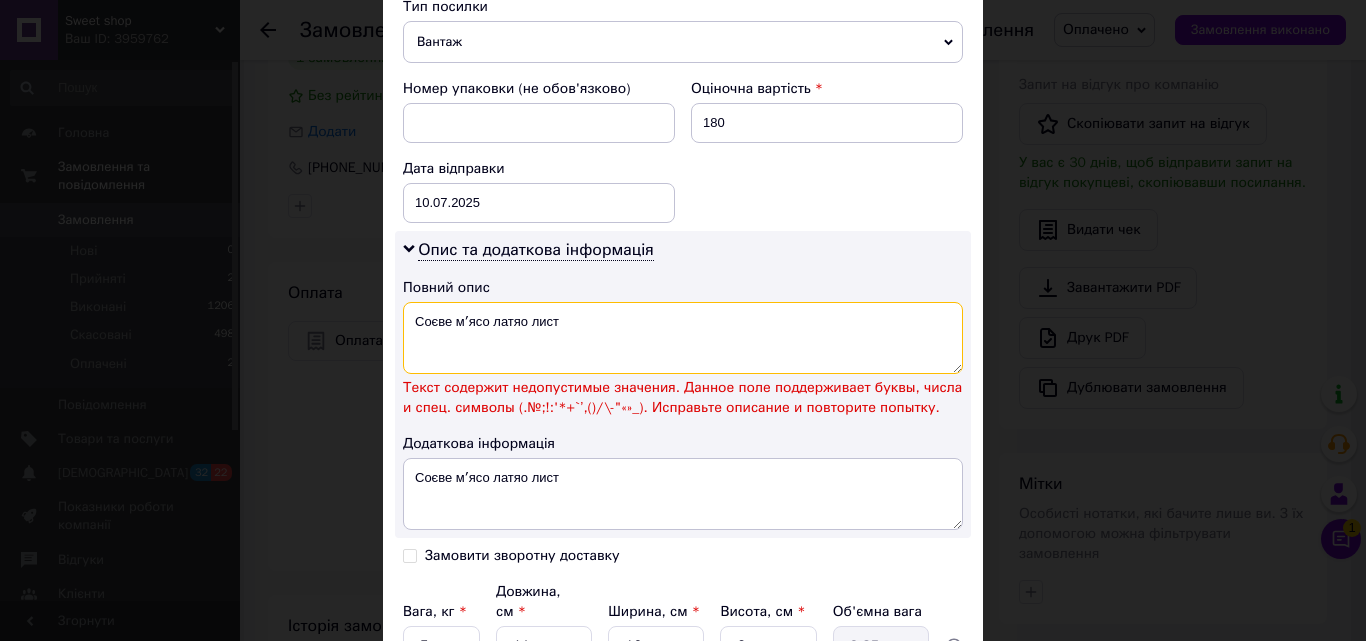 click on "Соєве мʼясо латяо лист" at bounding box center [683, 338] 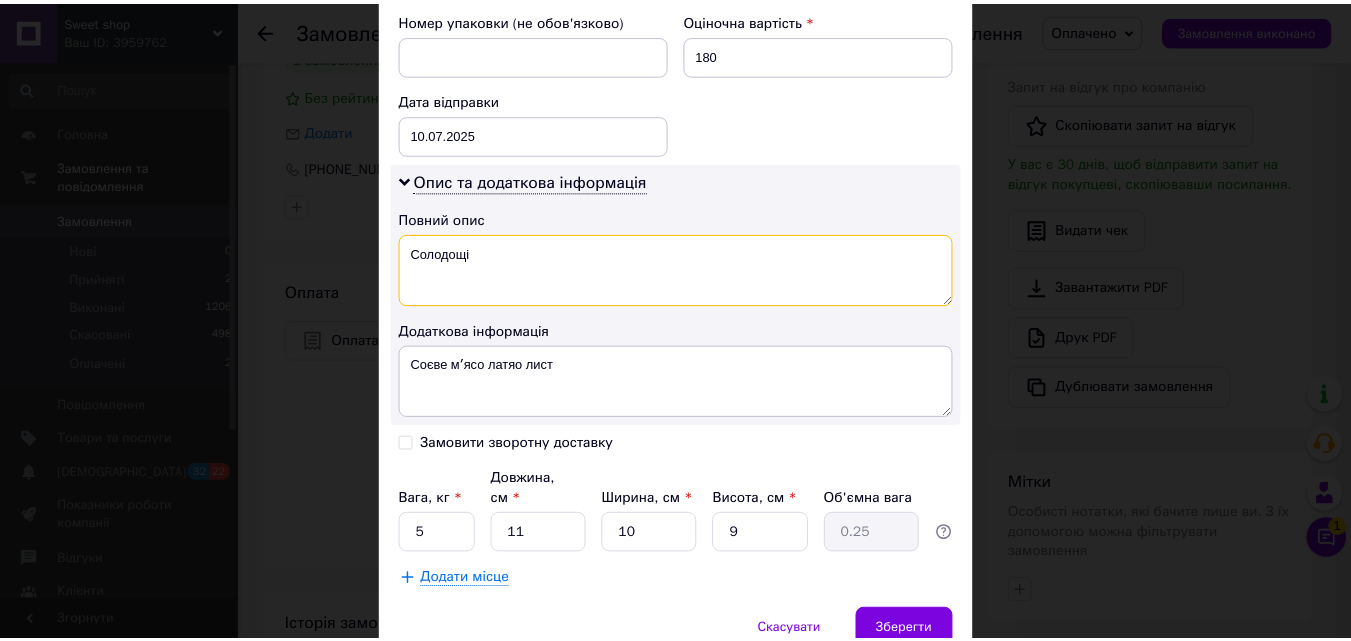 scroll, scrollTop: 947, scrollLeft: 0, axis: vertical 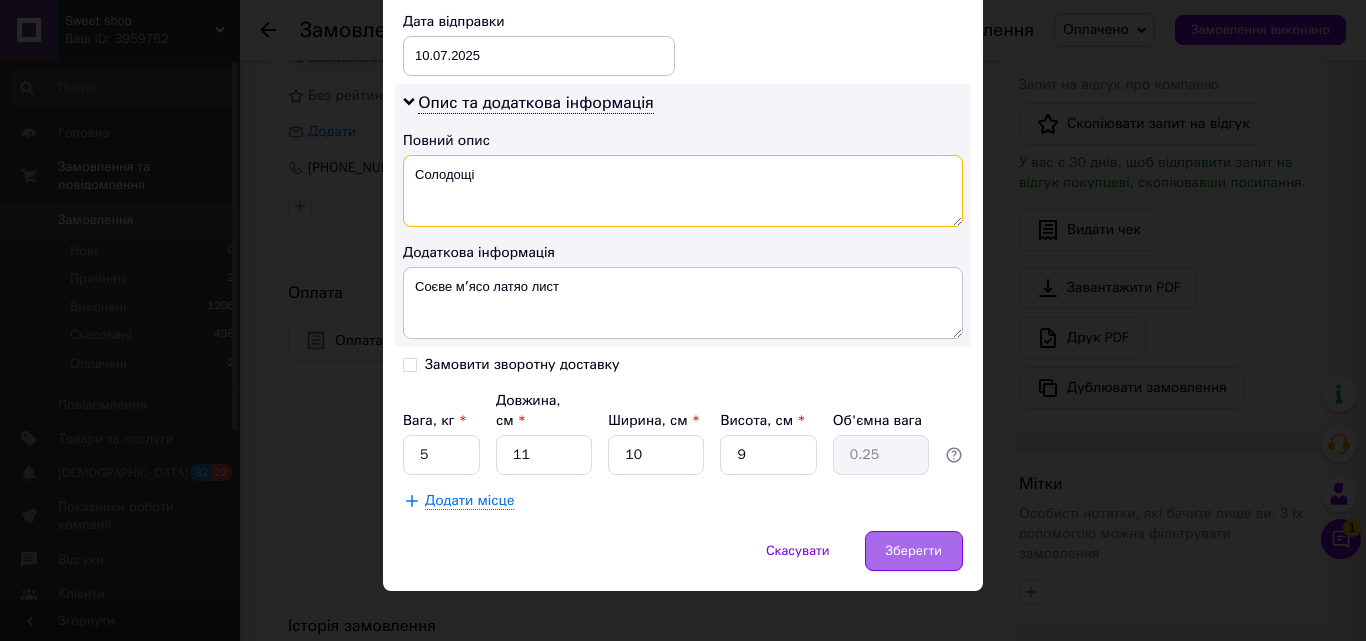 type on "Солодощі" 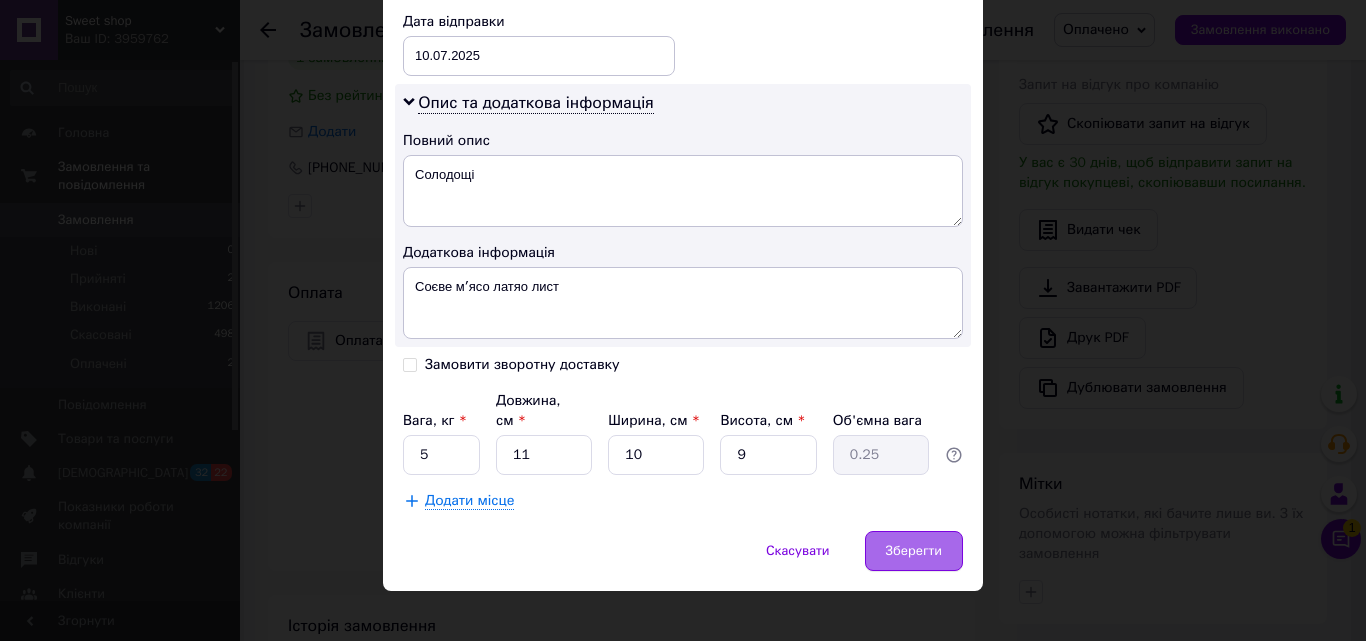 click on "Зберегти" at bounding box center [914, 551] 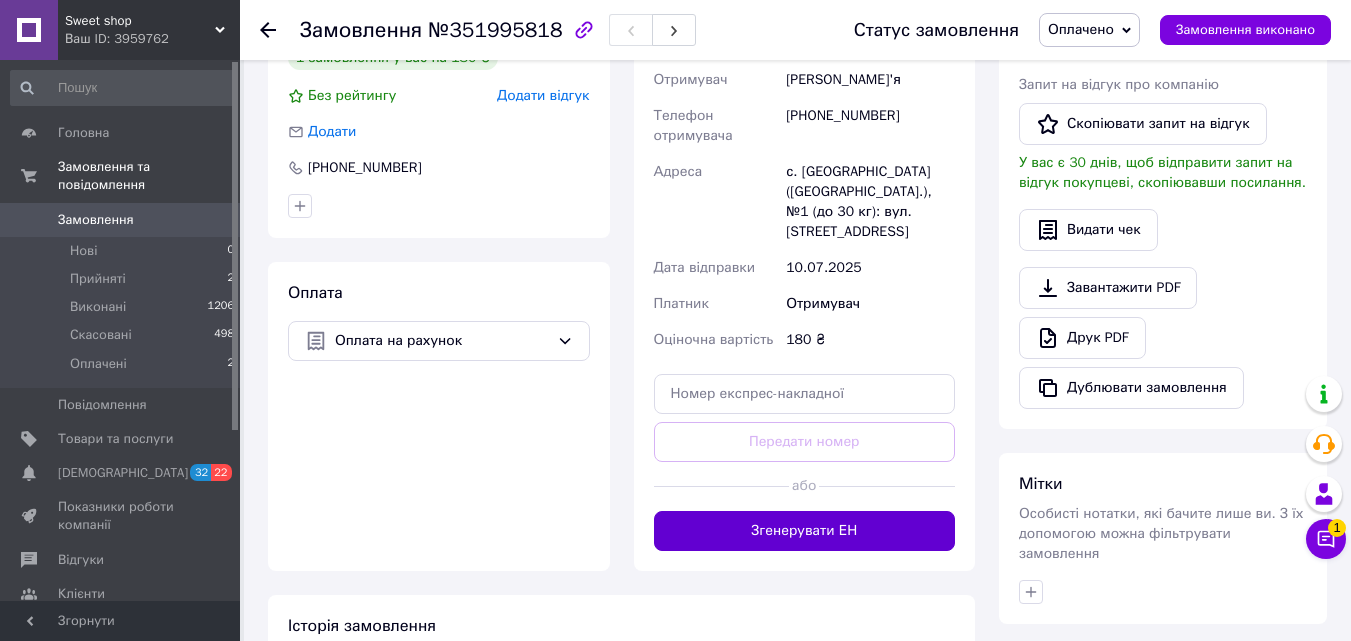 click on "Згенерувати ЕН" at bounding box center [805, 531] 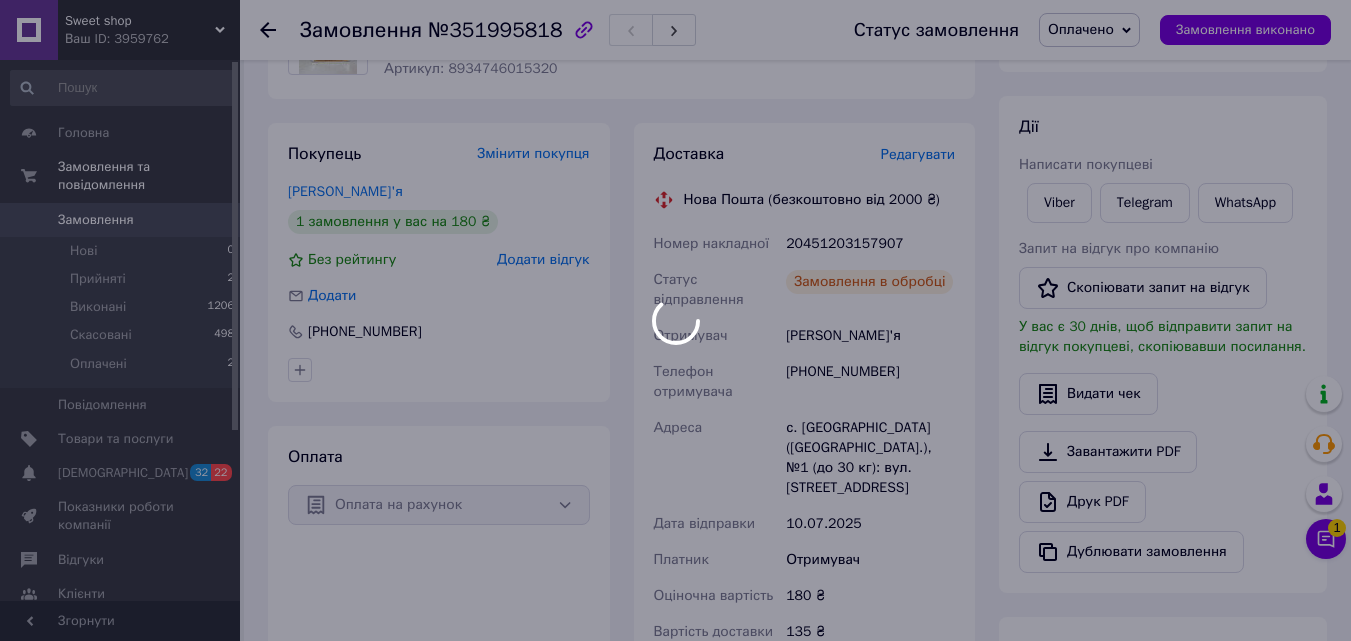 scroll, scrollTop: 200, scrollLeft: 0, axis: vertical 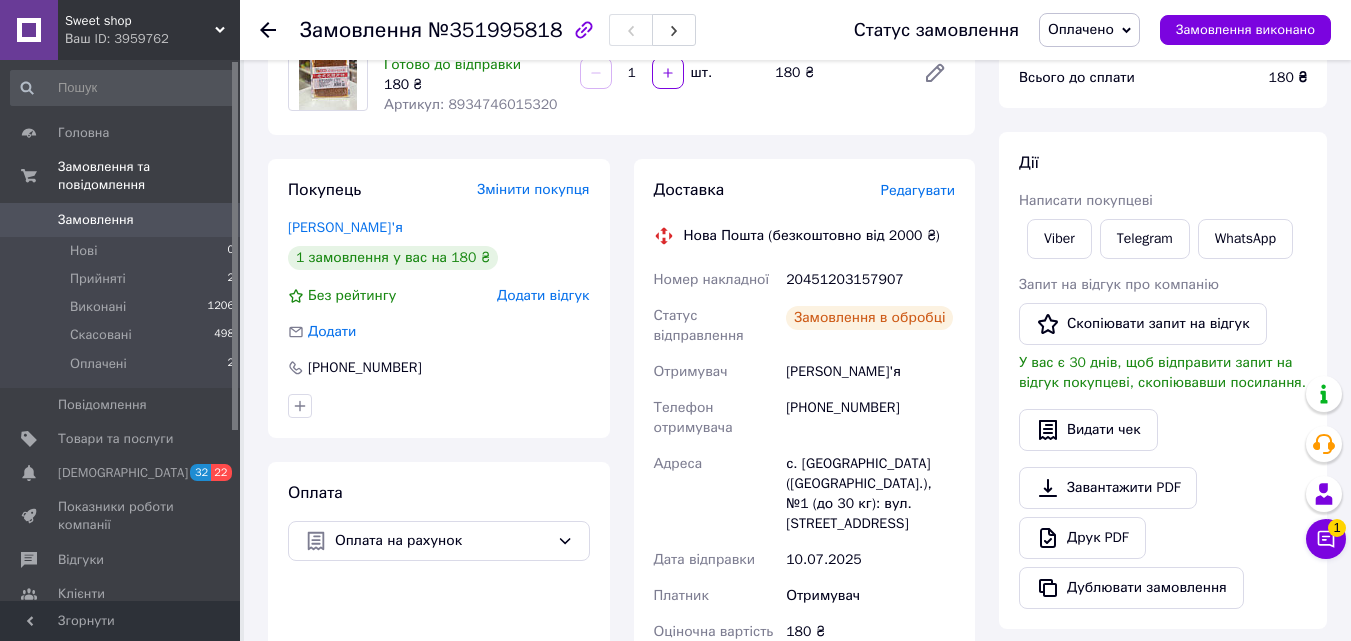 click on "Оплачено" at bounding box center [1081, 29] 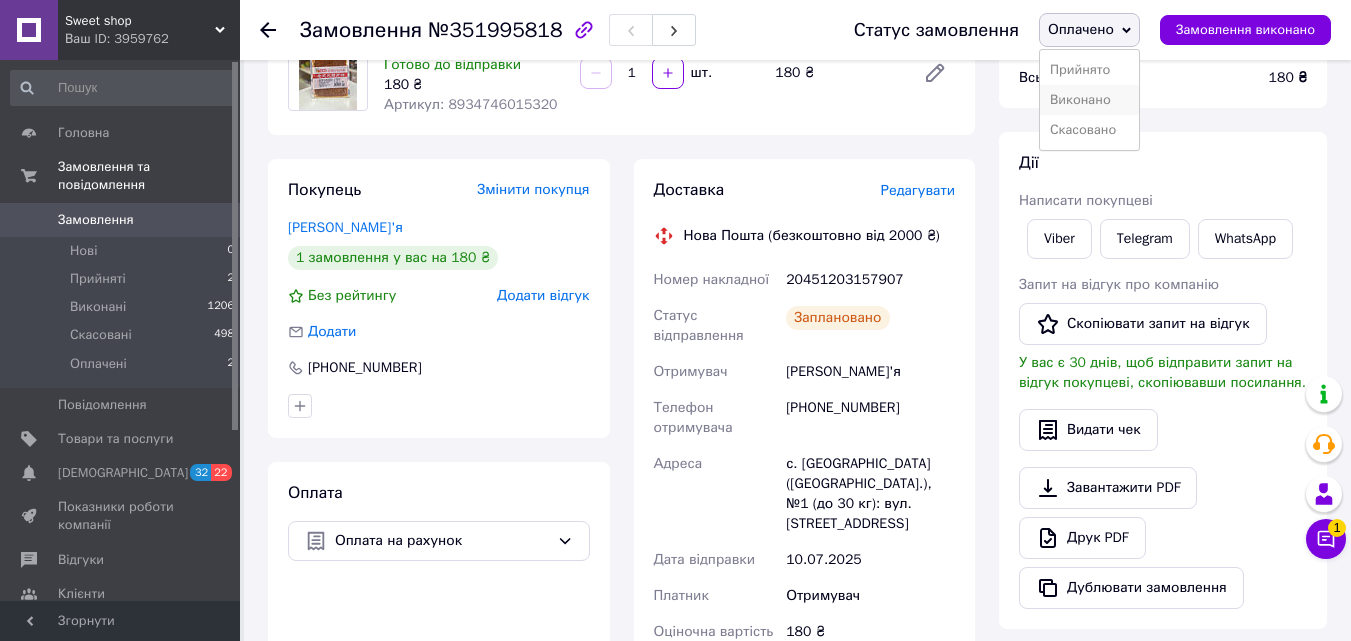 click on "Виконано" at bounding box center [1089, 100] 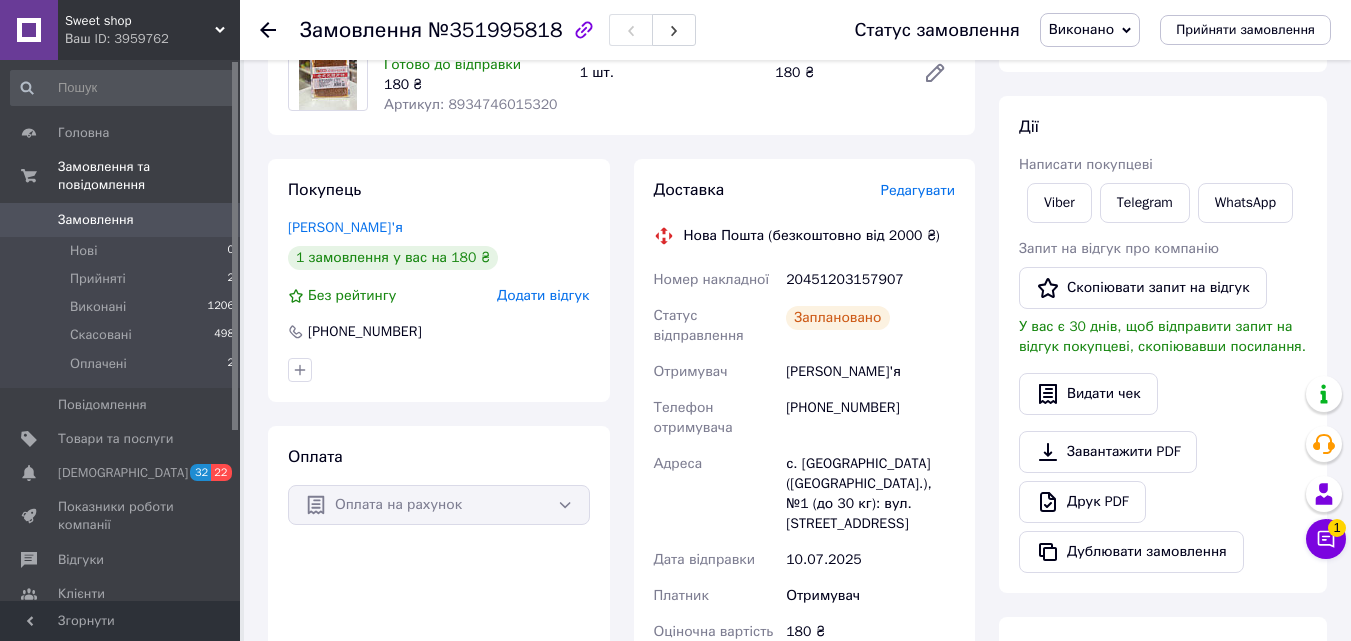 click at bounding box center [280, 30] 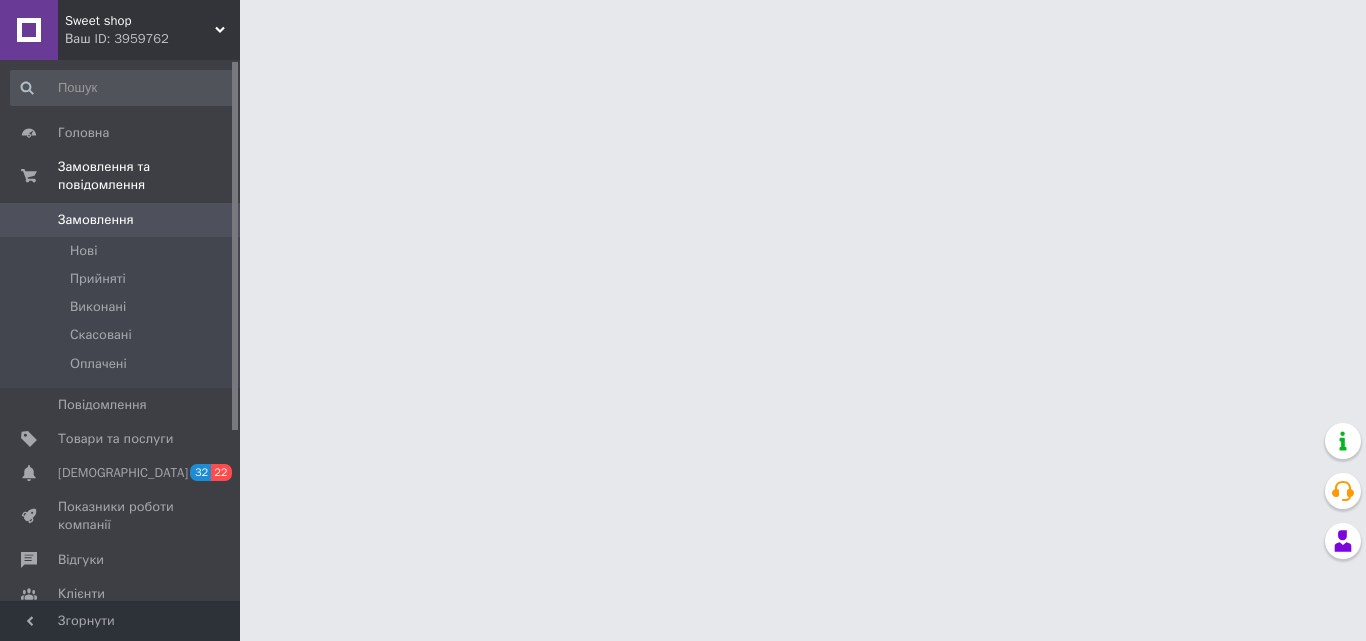 scroll, scrollTop: 0, scrollLeft: 0, axis: both 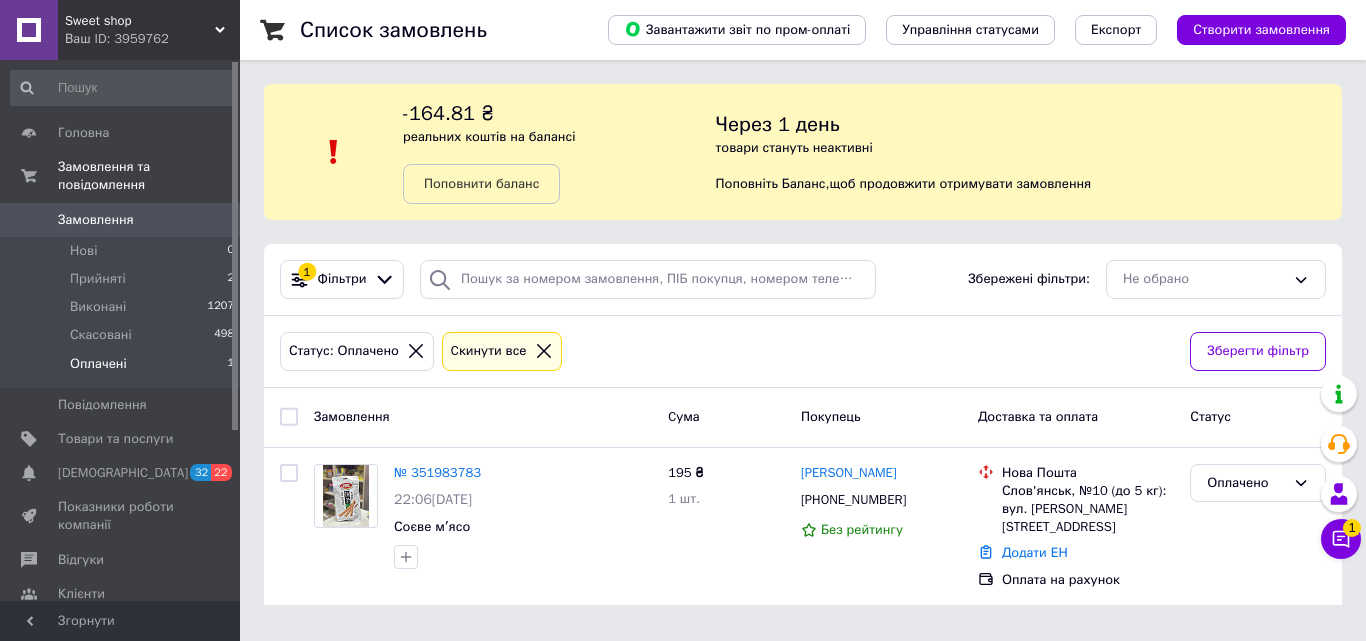 click on "Статус: Оплачено Cкинути все" at bounding box center (727, 351) 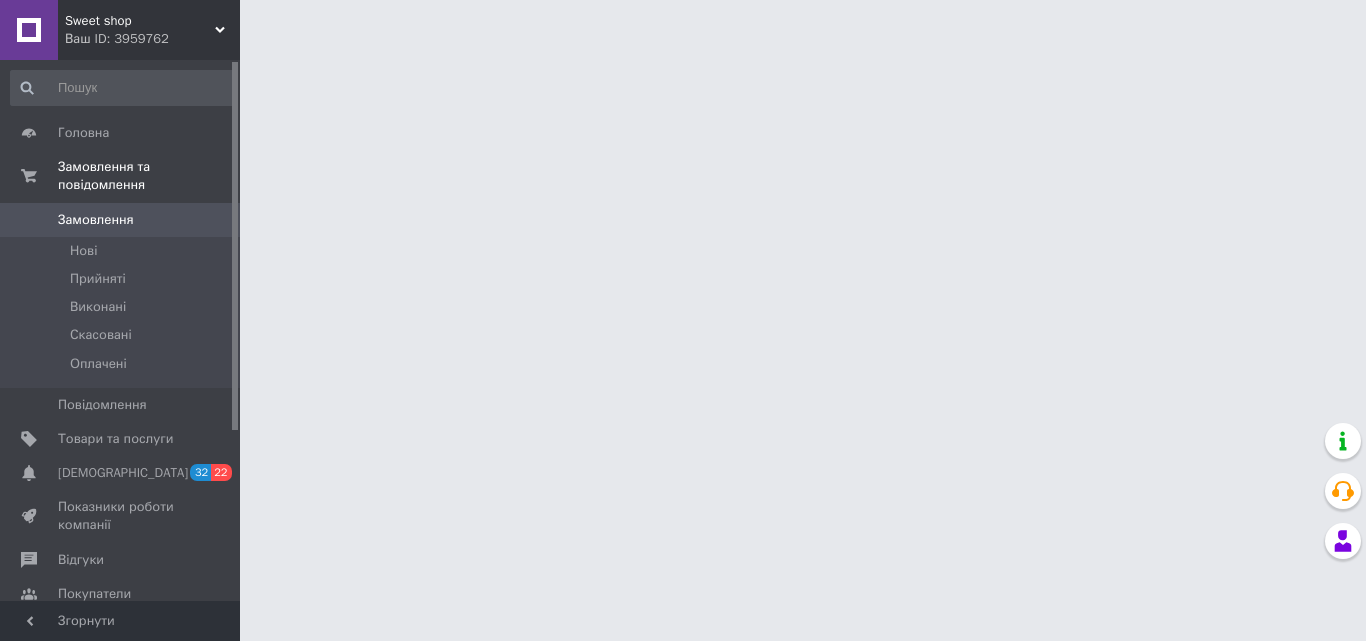 scroll, scrollTop: 0, scrollLeft: 0, axis: both 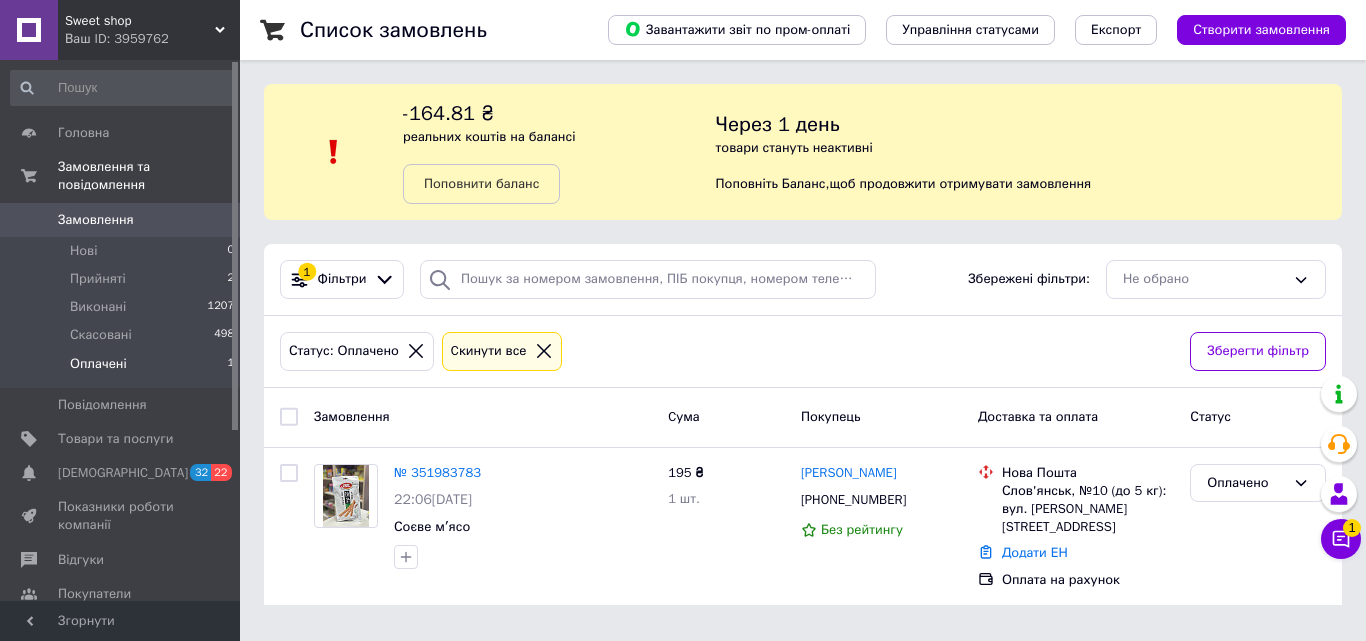 click on "Статус: Оплачено Cкинути все" at bounding box center [727, 351] 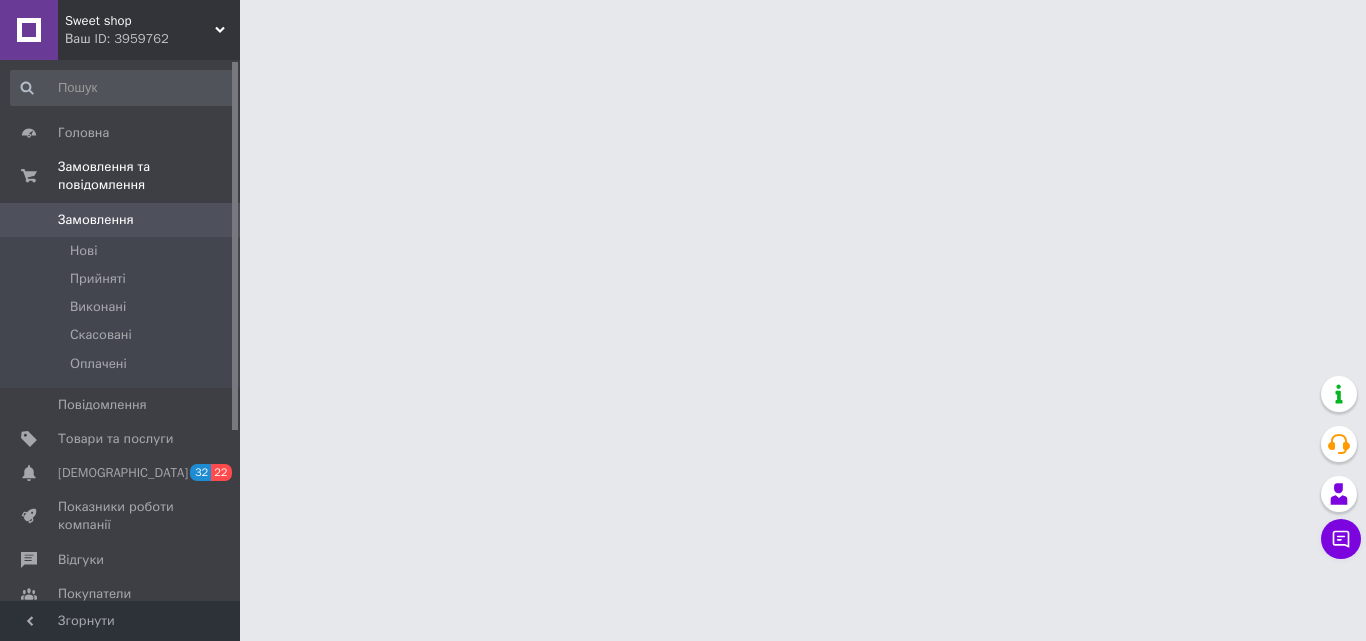 scroll, scrollTop: 0, scrollLeft: 0, axis: both 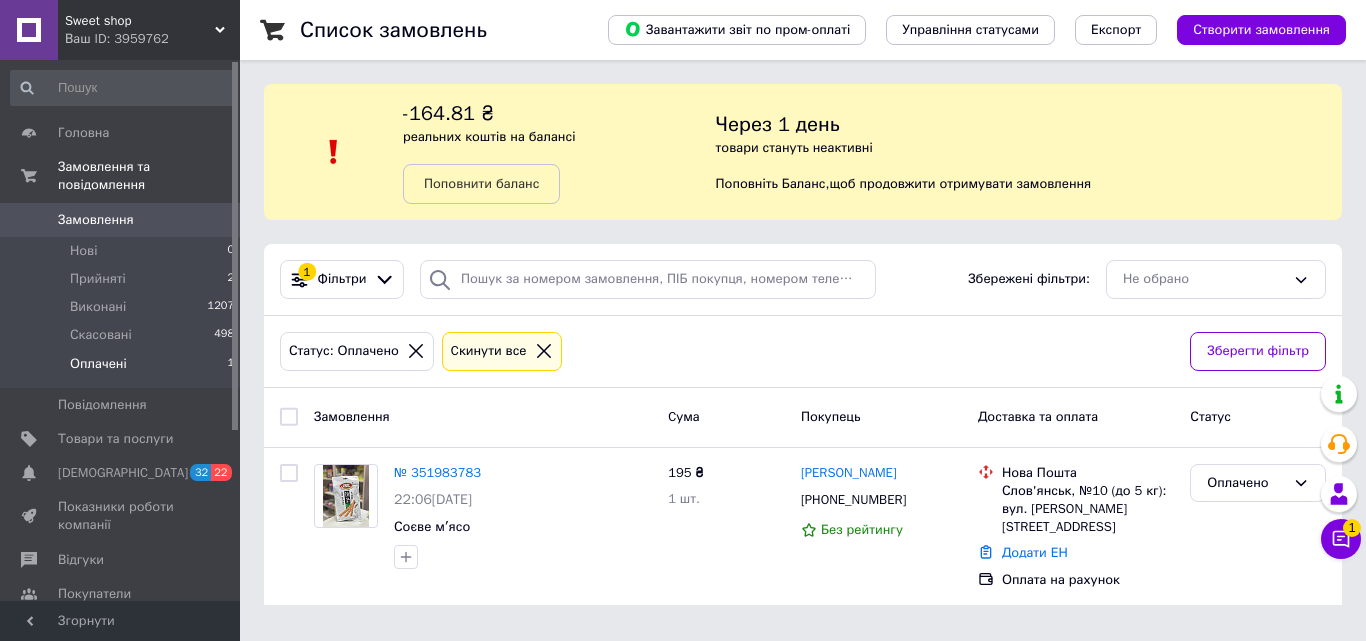 click on "Статус: Оплачено Cкинути все" at bounding box center (727, 351) 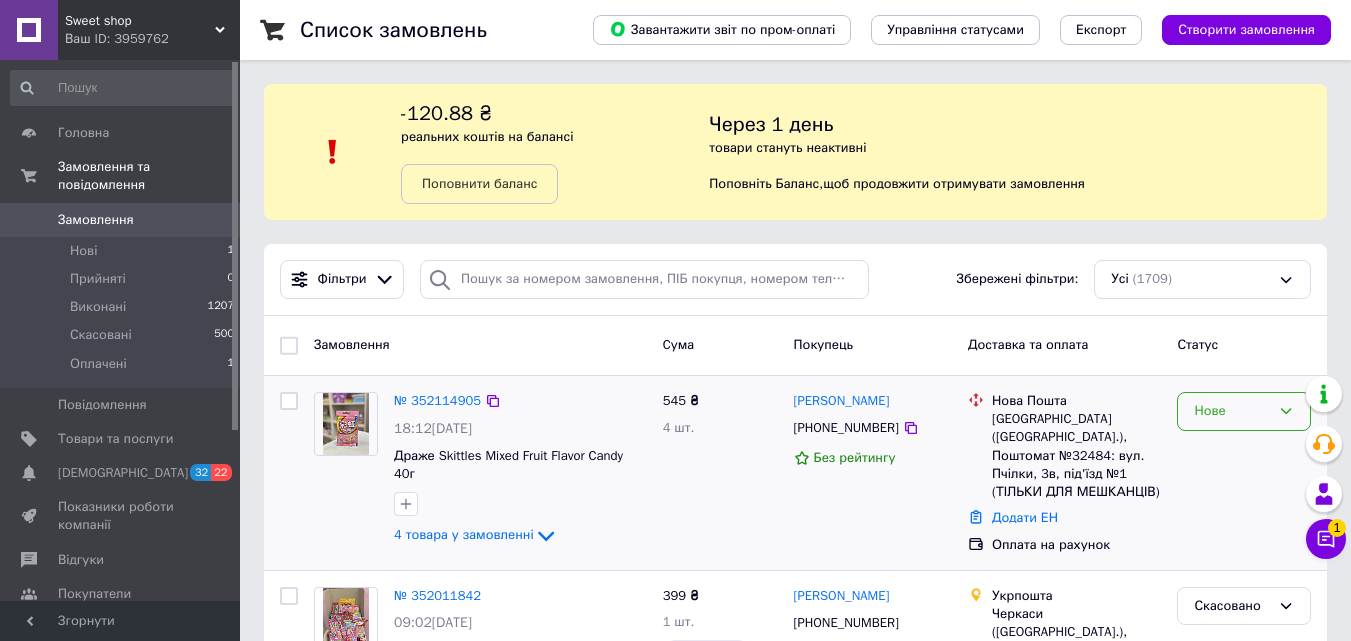 click on "Нове" at bounding box center (1232, 411) 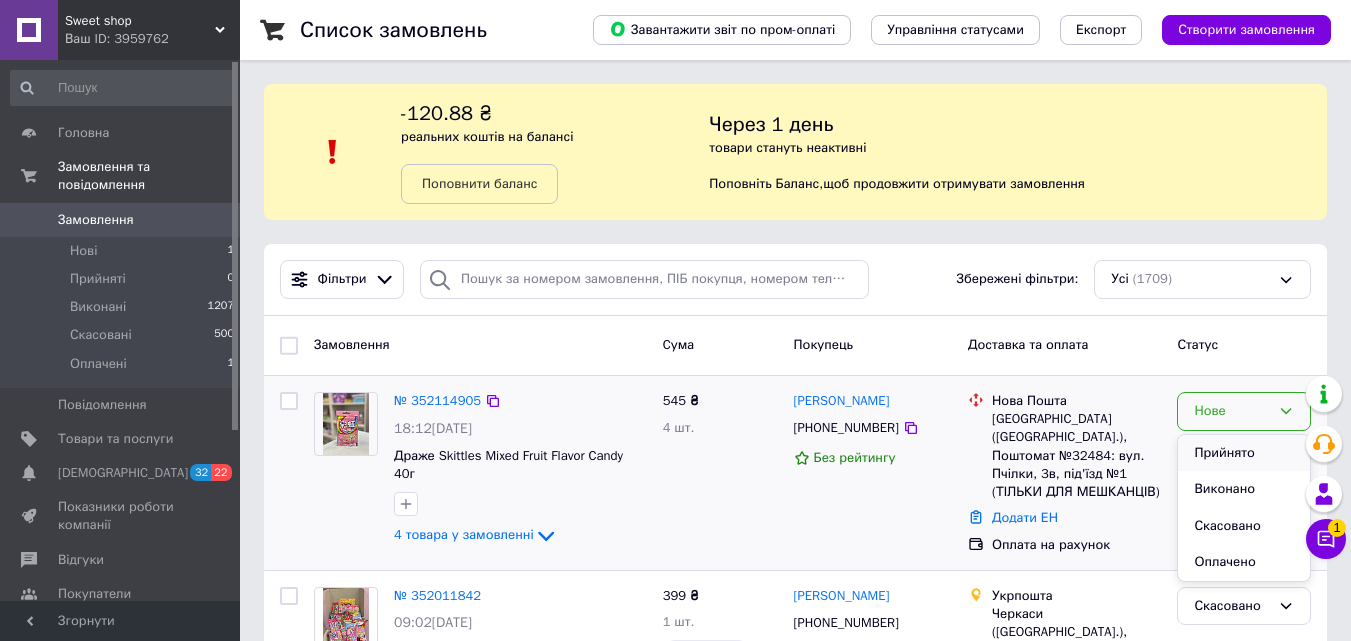 click on "Прийнято" at bounding box center [1244, 453] 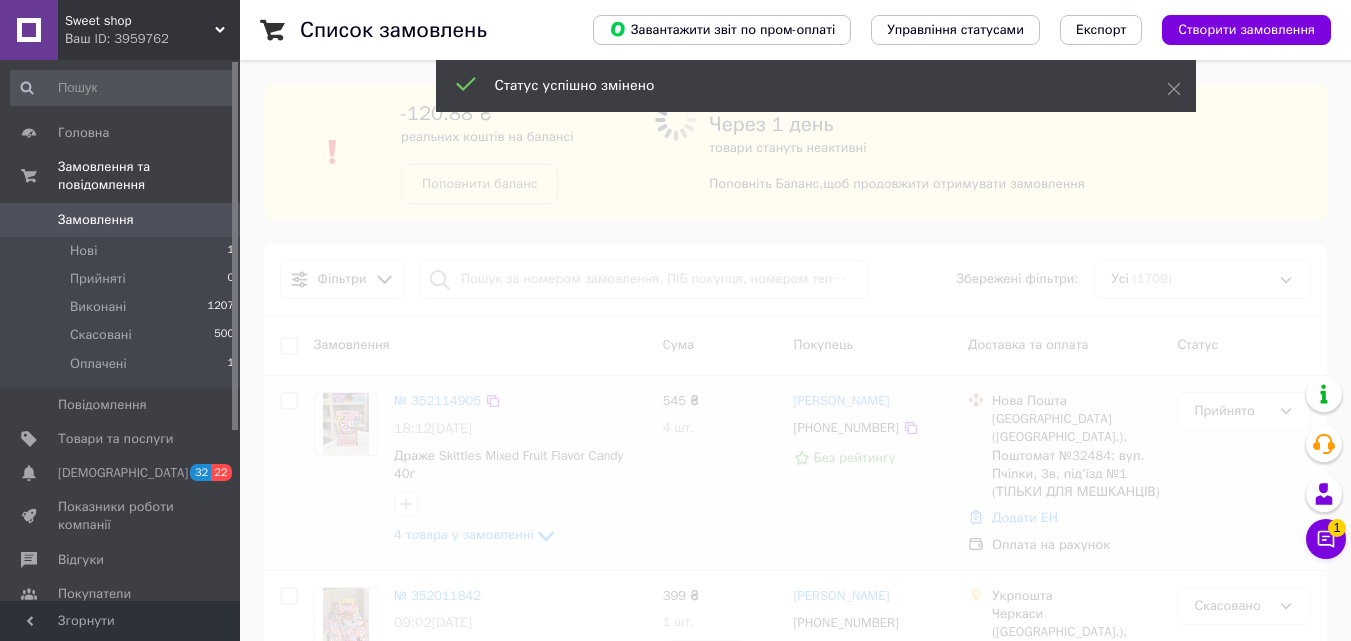 scroll, scrollTop: 100, scrollLeft: 0, axis: vertical 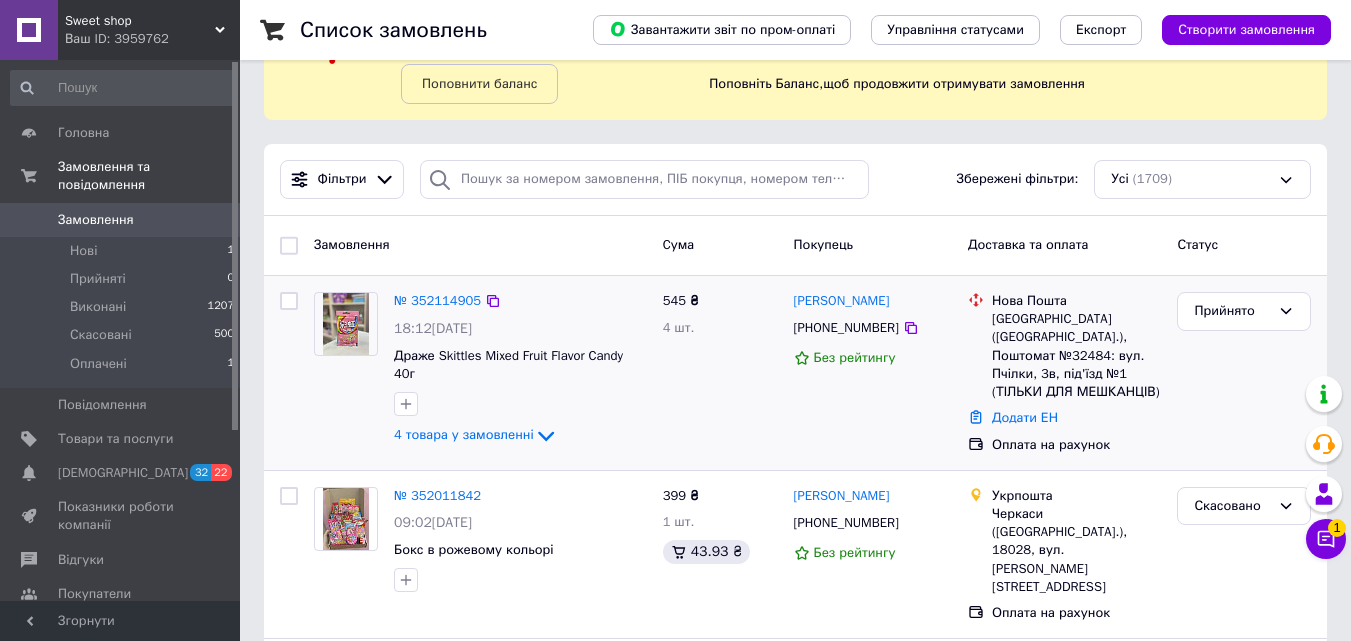 click on "№ 352114905" at bounding box center [437, 301] 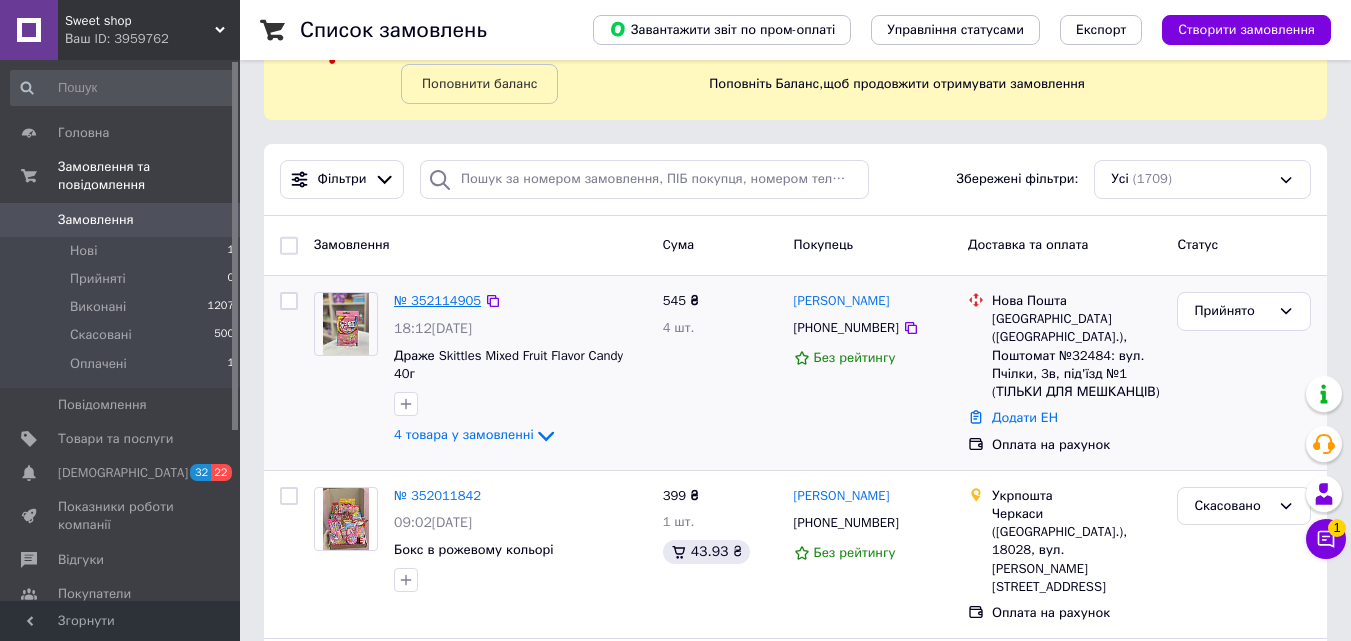 click on "№ 352114905" at bounding box center [437, 300] 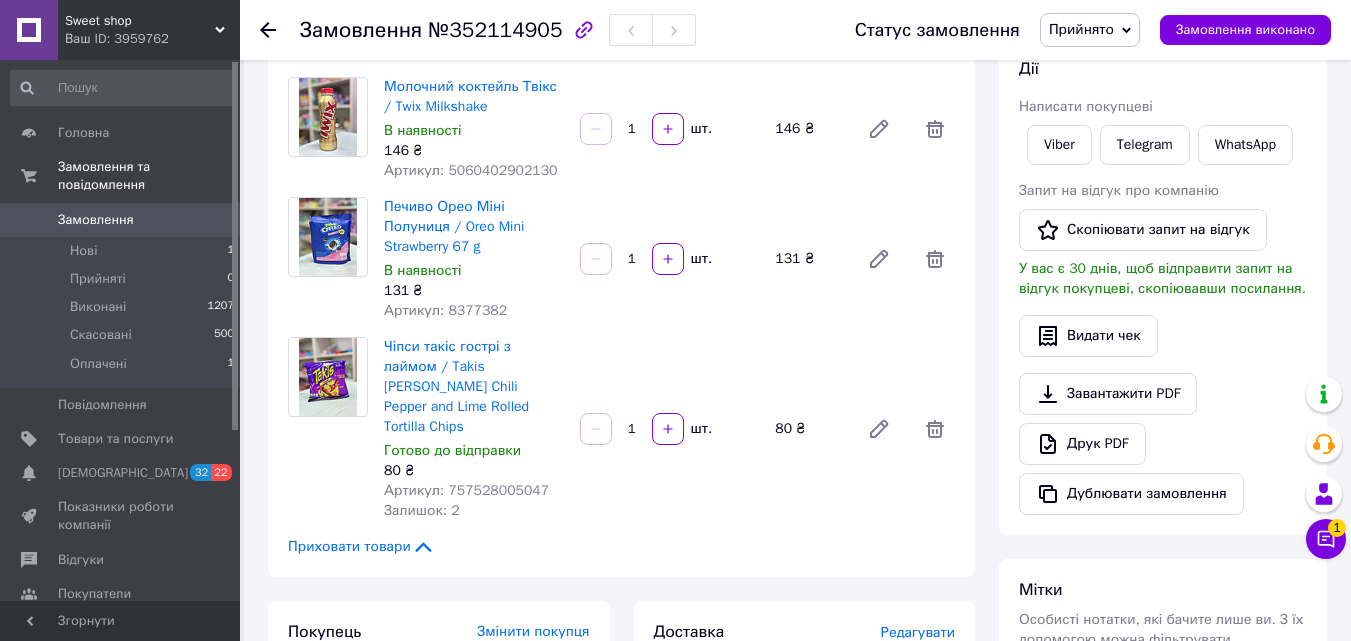 scroll, scrollTop: 0, scrollLeft: 0, axis: both 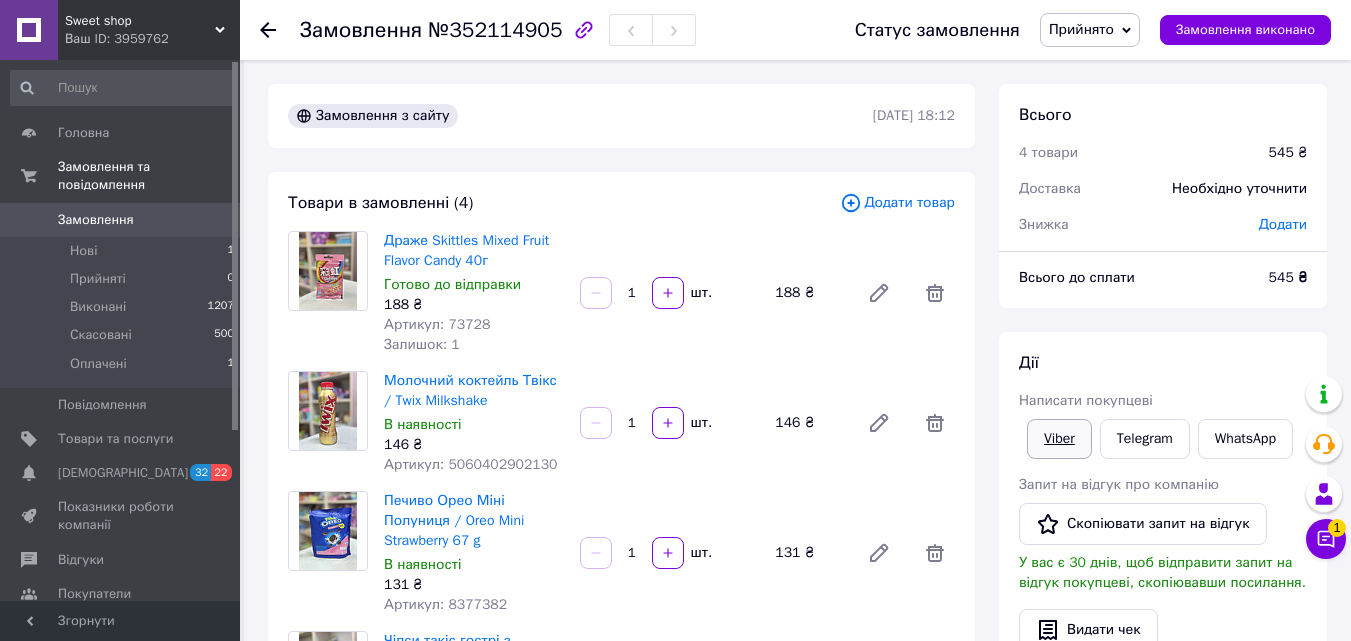 click on "Viber" at bounding box center [1059, 439] 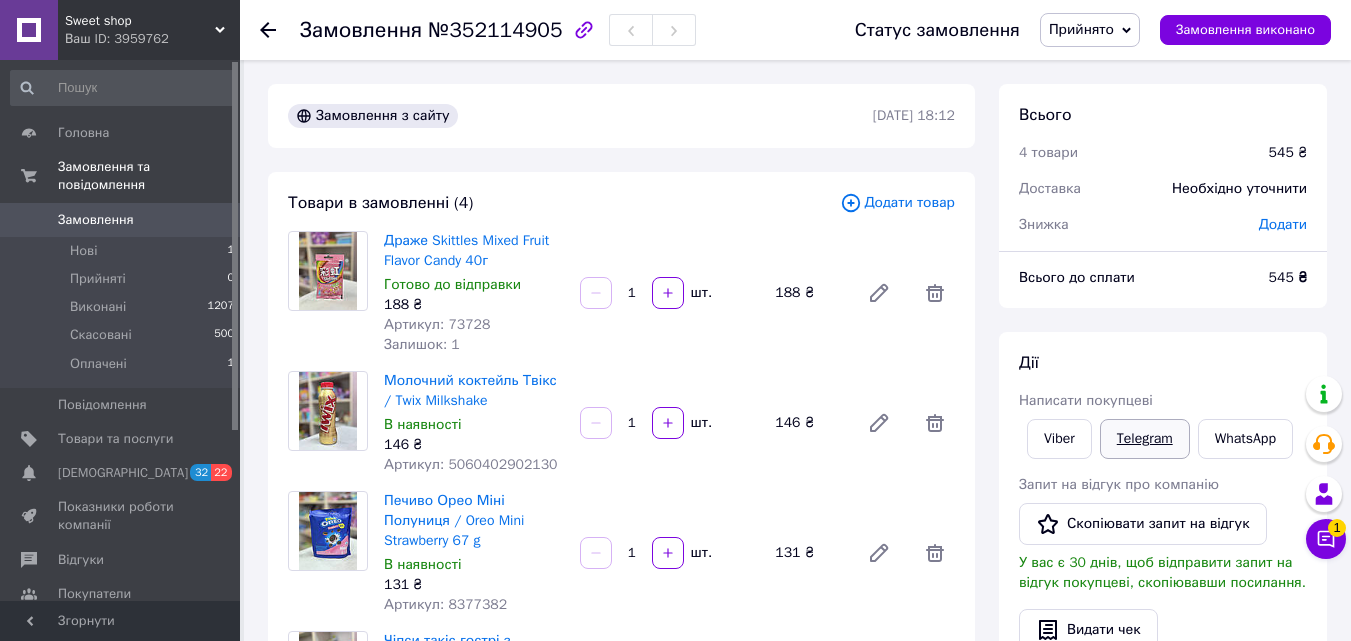 click on "Telegram" at bounding box center (1145, 439) 